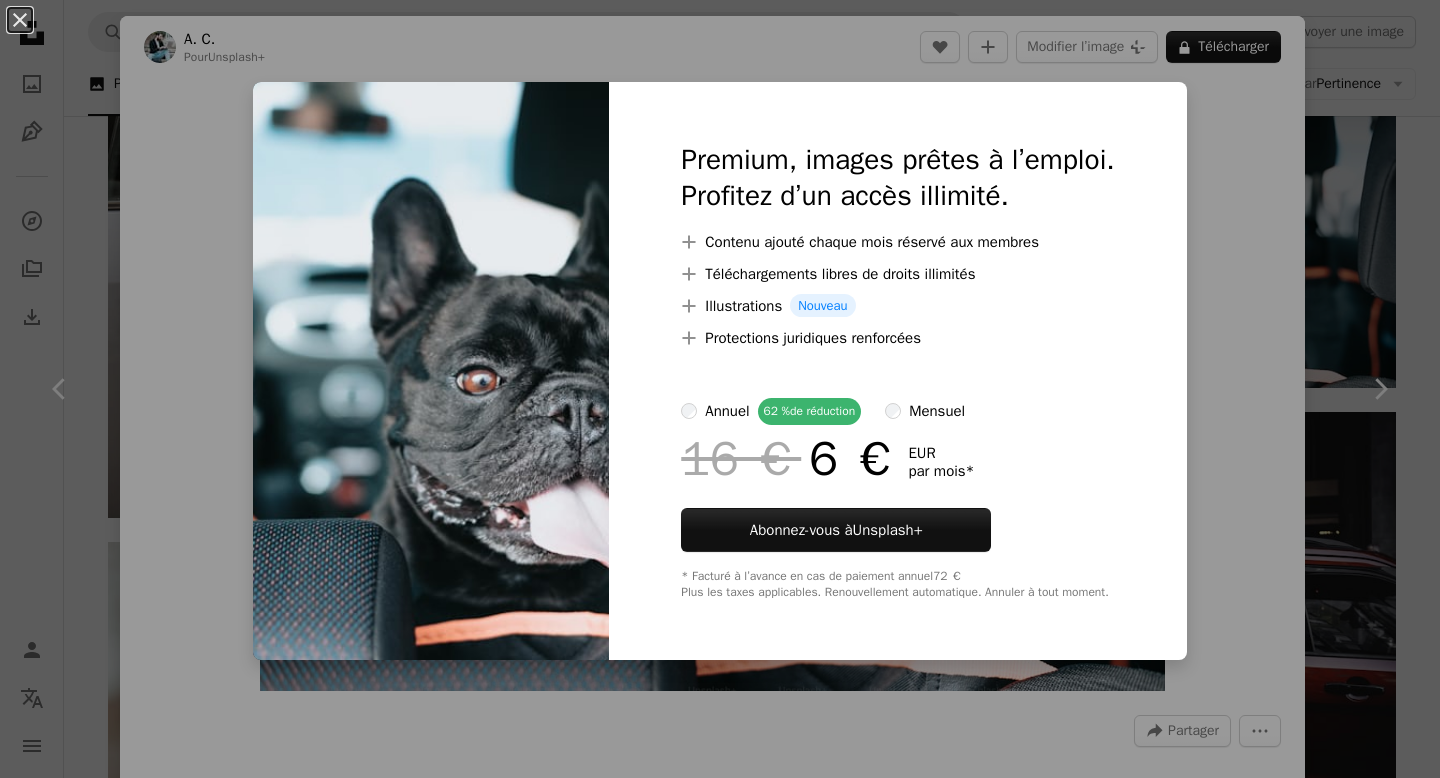 scroll, scrollTop: 1020, scrollLeft: 0, axis: vertical 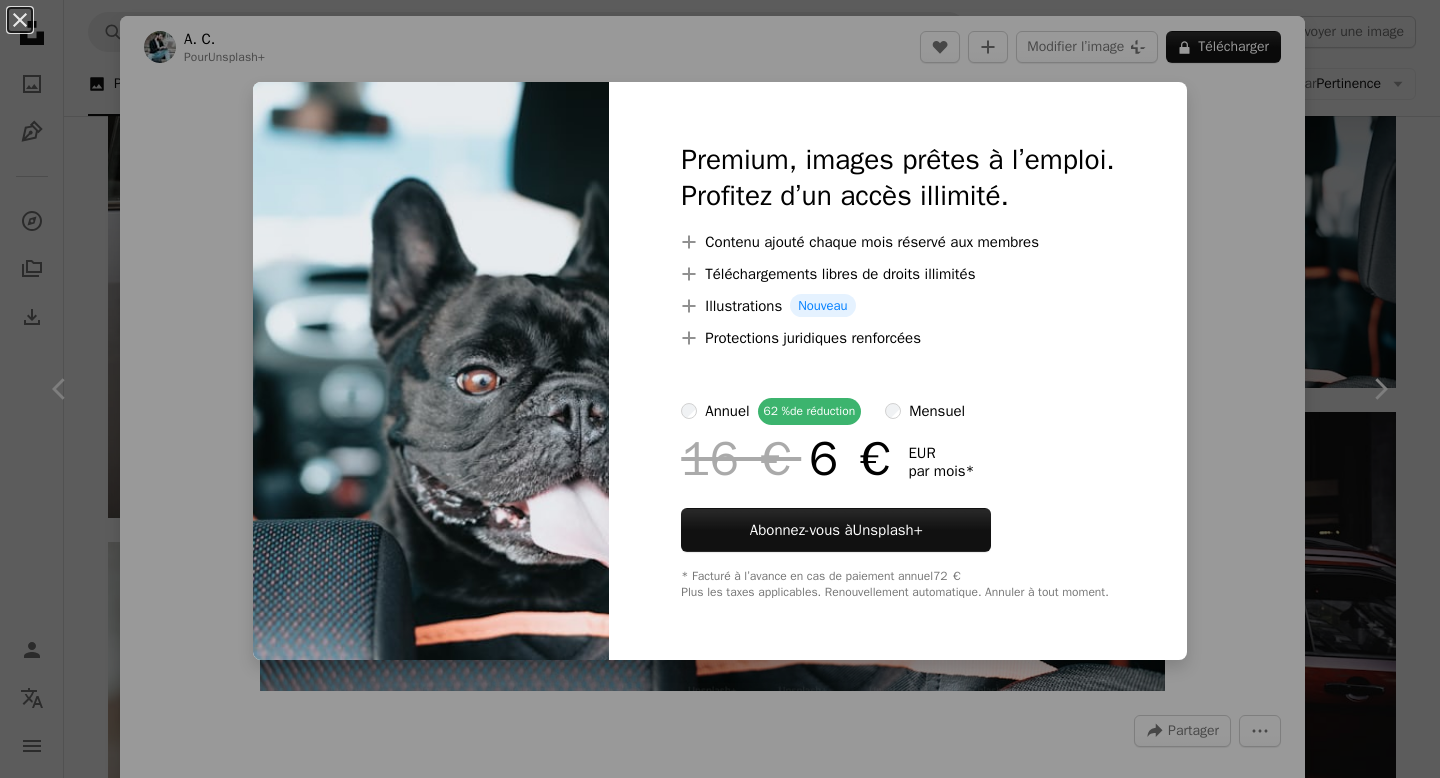 click on "An X shape Premium, images prêtes à l’emploi. Profitez d’un accès illimité. A plus sign Contenu ajouté chaque mois réservé aux membres A plus sign Téléchargements libres de droits illimités A plus sign Illustrations  Nouveau A plus sign Protections juridiques renforcées annuel 62 %  de réduction mensuel 16 €   6 € EUR par mois * Abonnez-vous à  Unsplash+ * Facturé à l’avance en cas de paiement annuel  72 € Plus les taxes applicables. Renouvellement automatique. Annuler à tout moment." at bounding box center [720, 389] 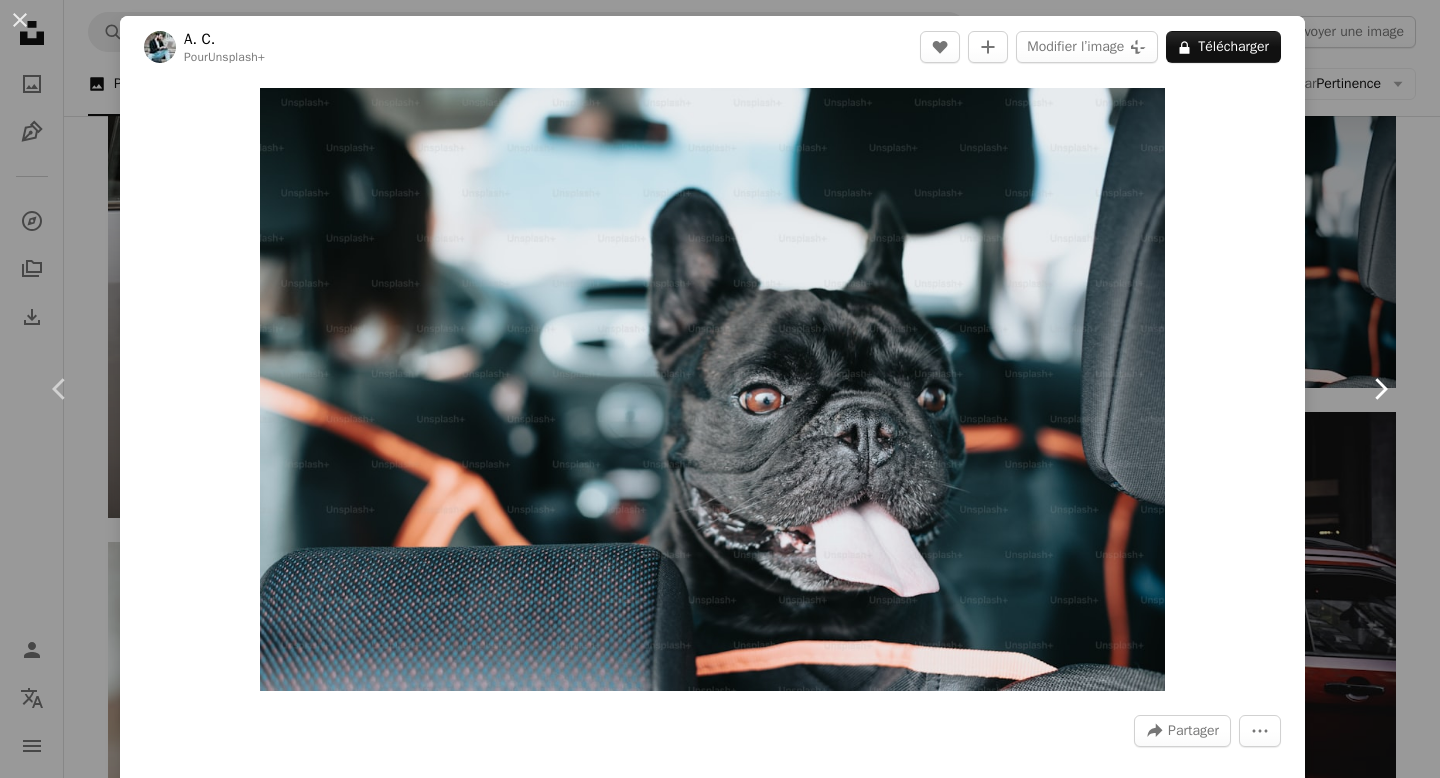 click on "Chevron right" at bounding box center [1380, 389] 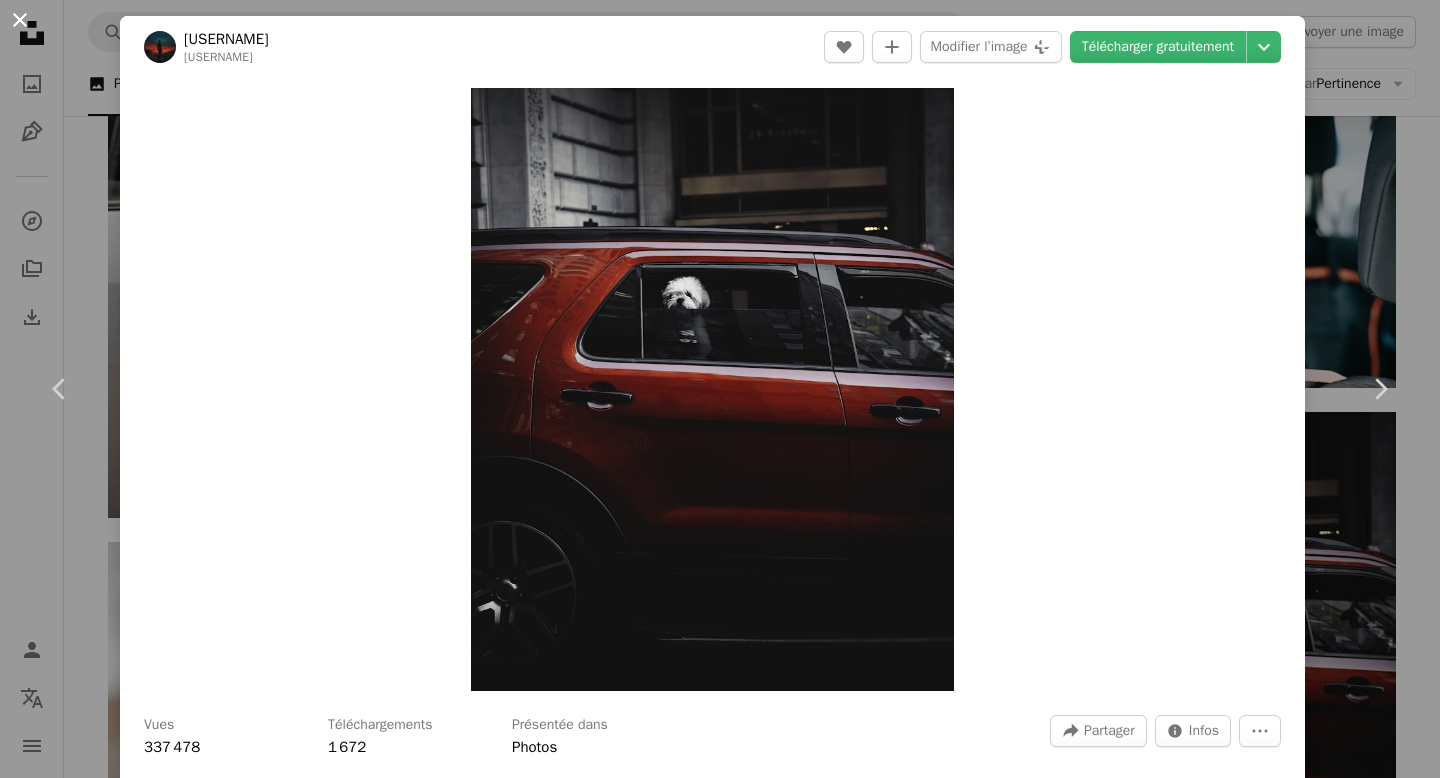 click on "An X shape" at bounding box center (20, 20) 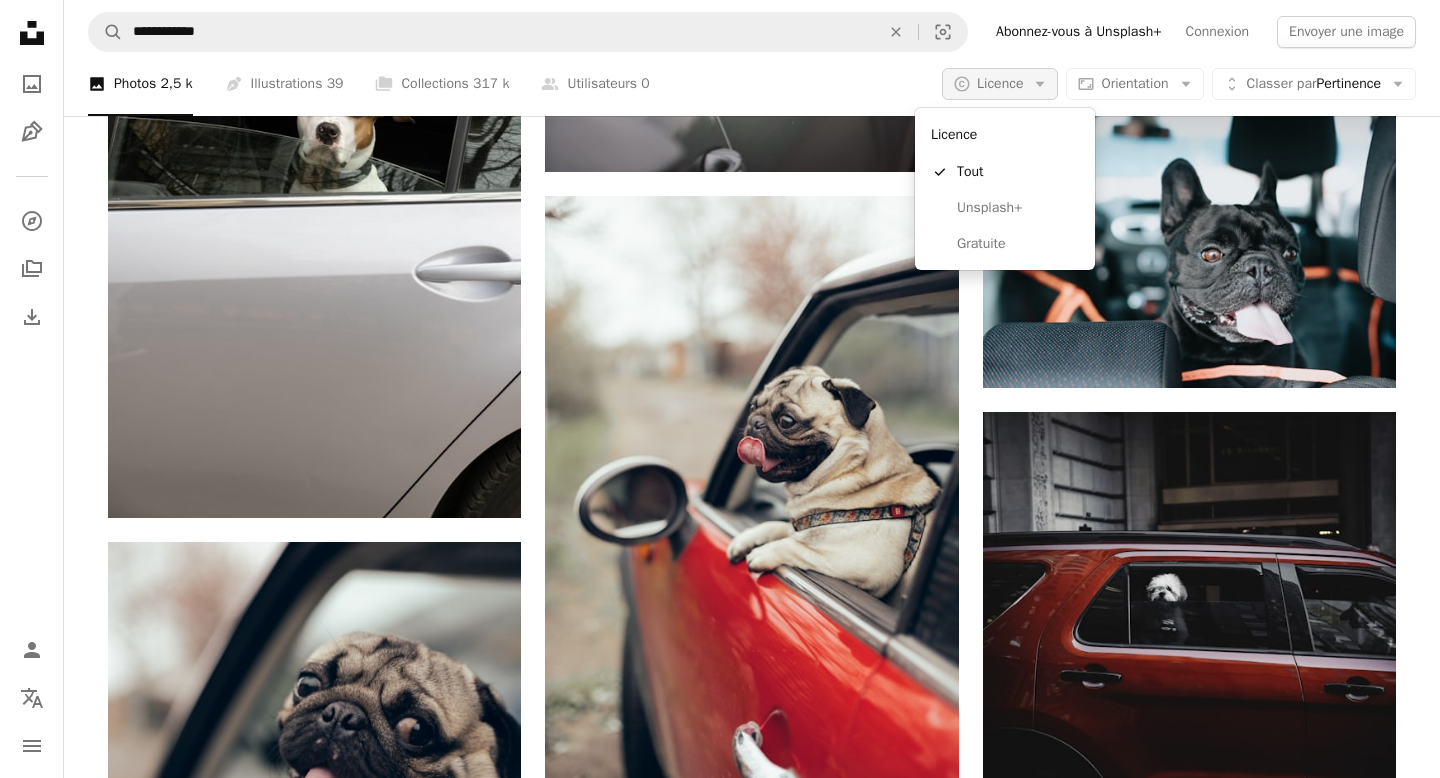 click on "Arrow down" 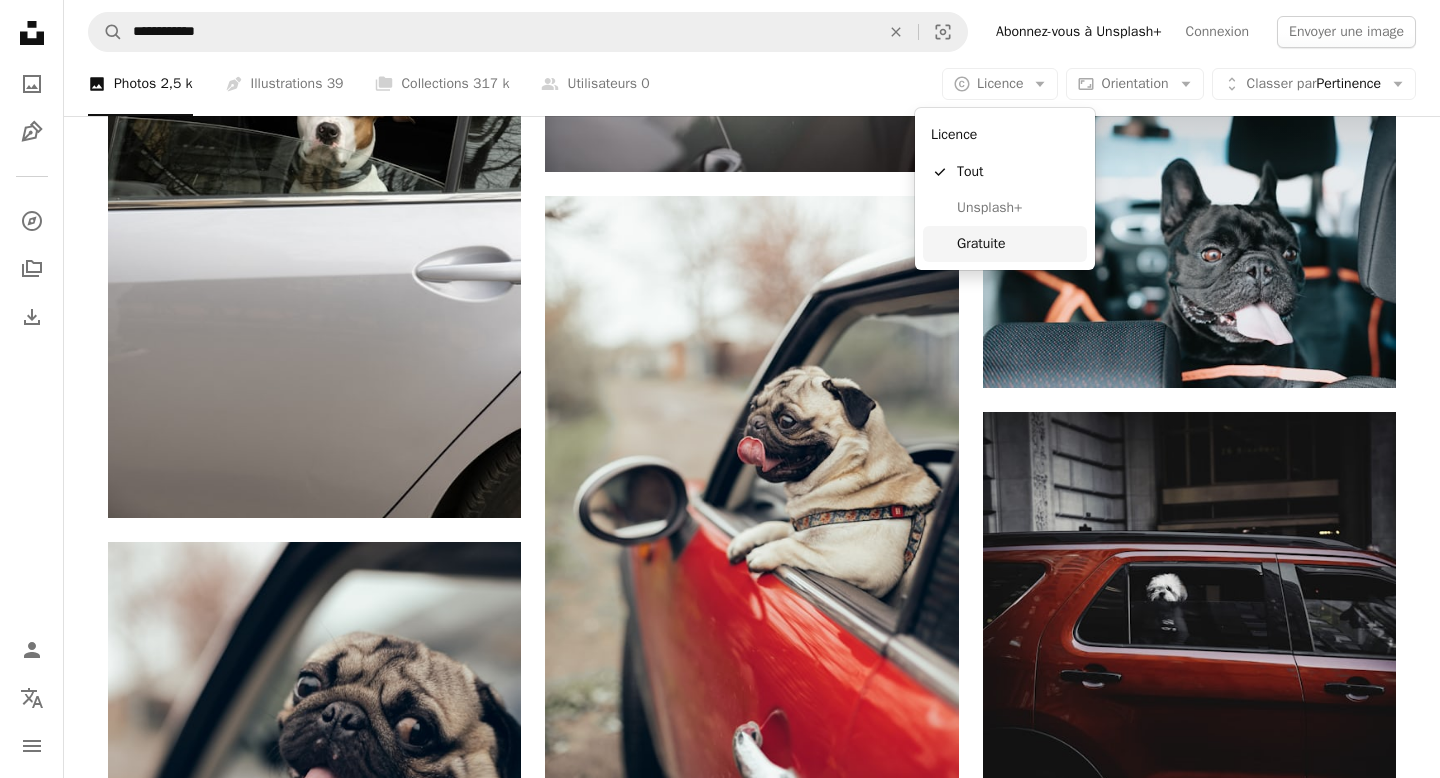 click on "Gratuite" at bounding box center (1018, 244) 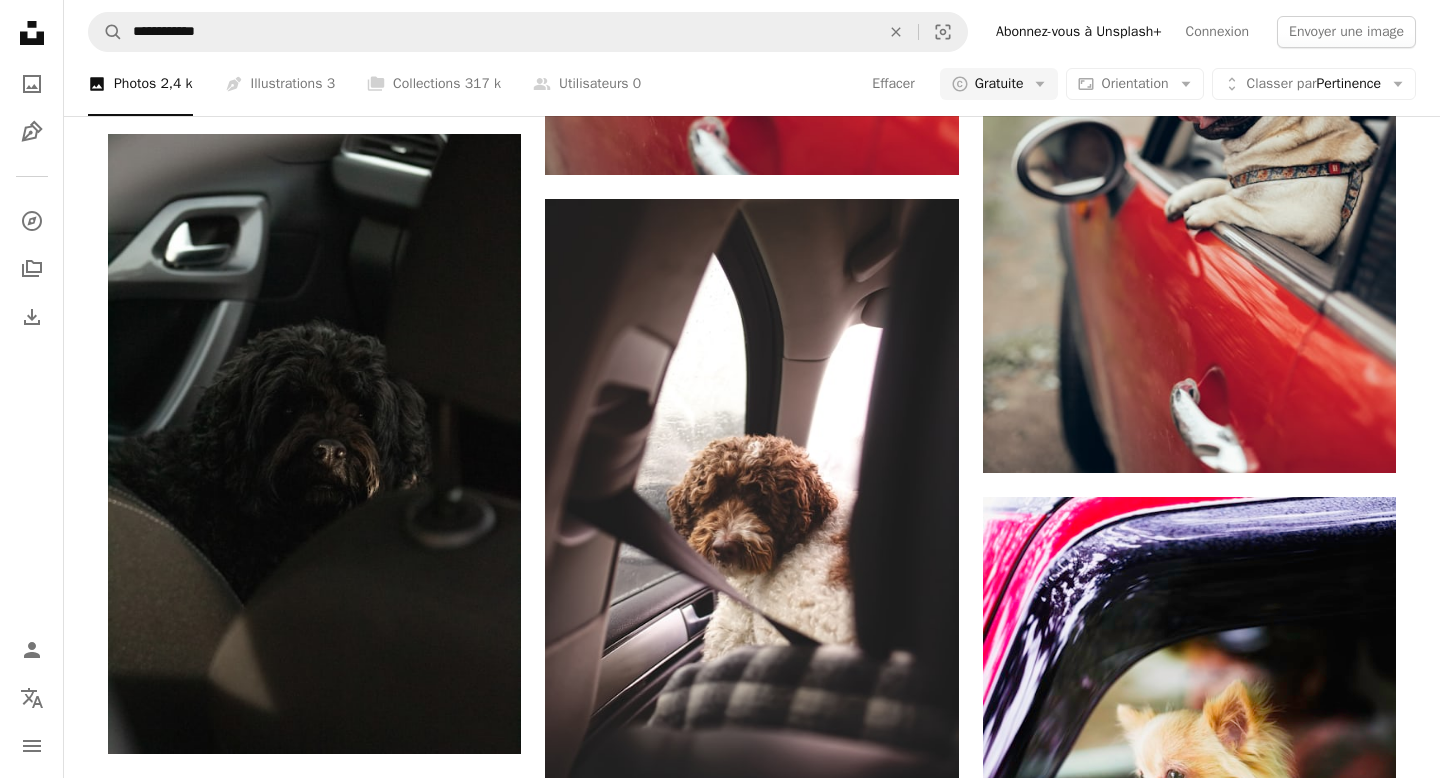 scroll, scrollTop: 1603, scrollLeft: 0, axis: vertical 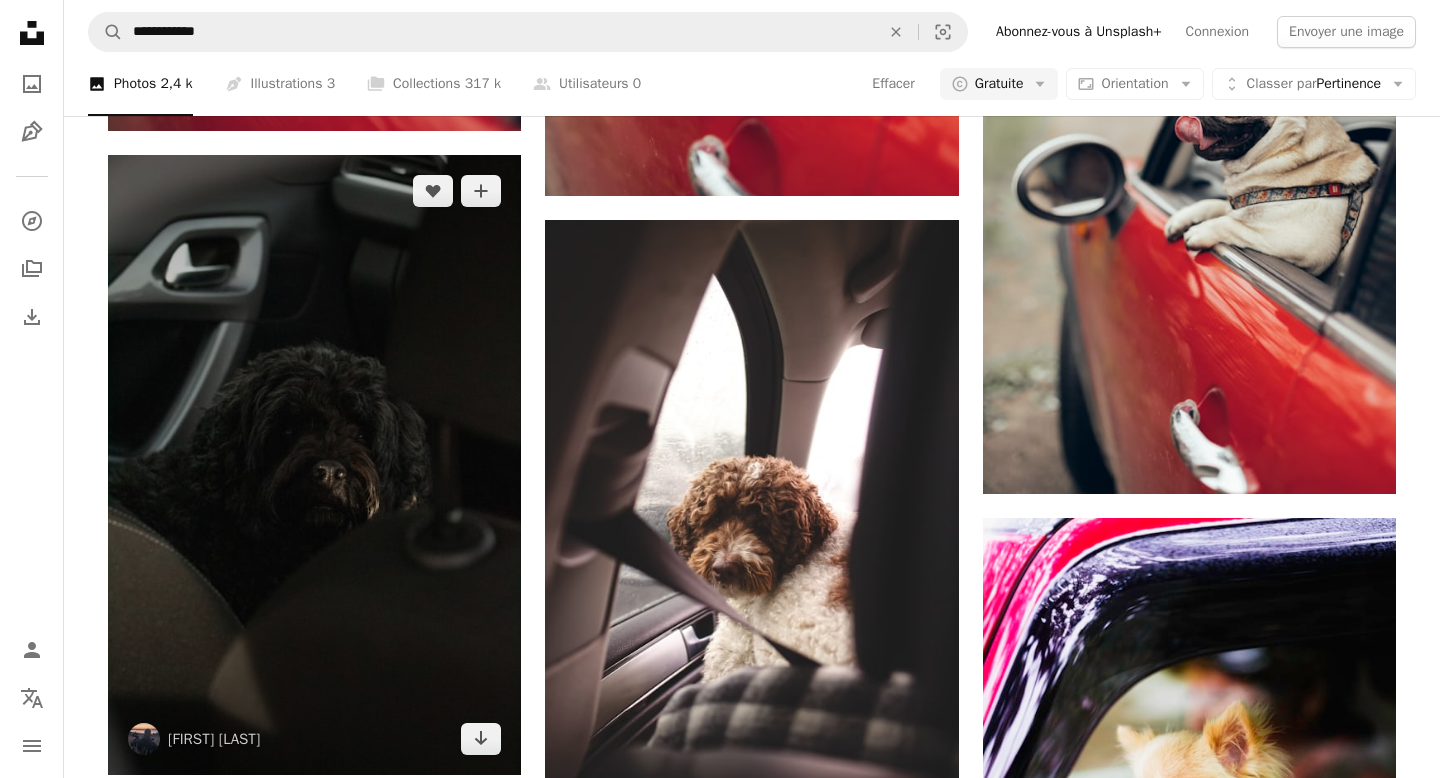 click at bounding box center [314, 465] 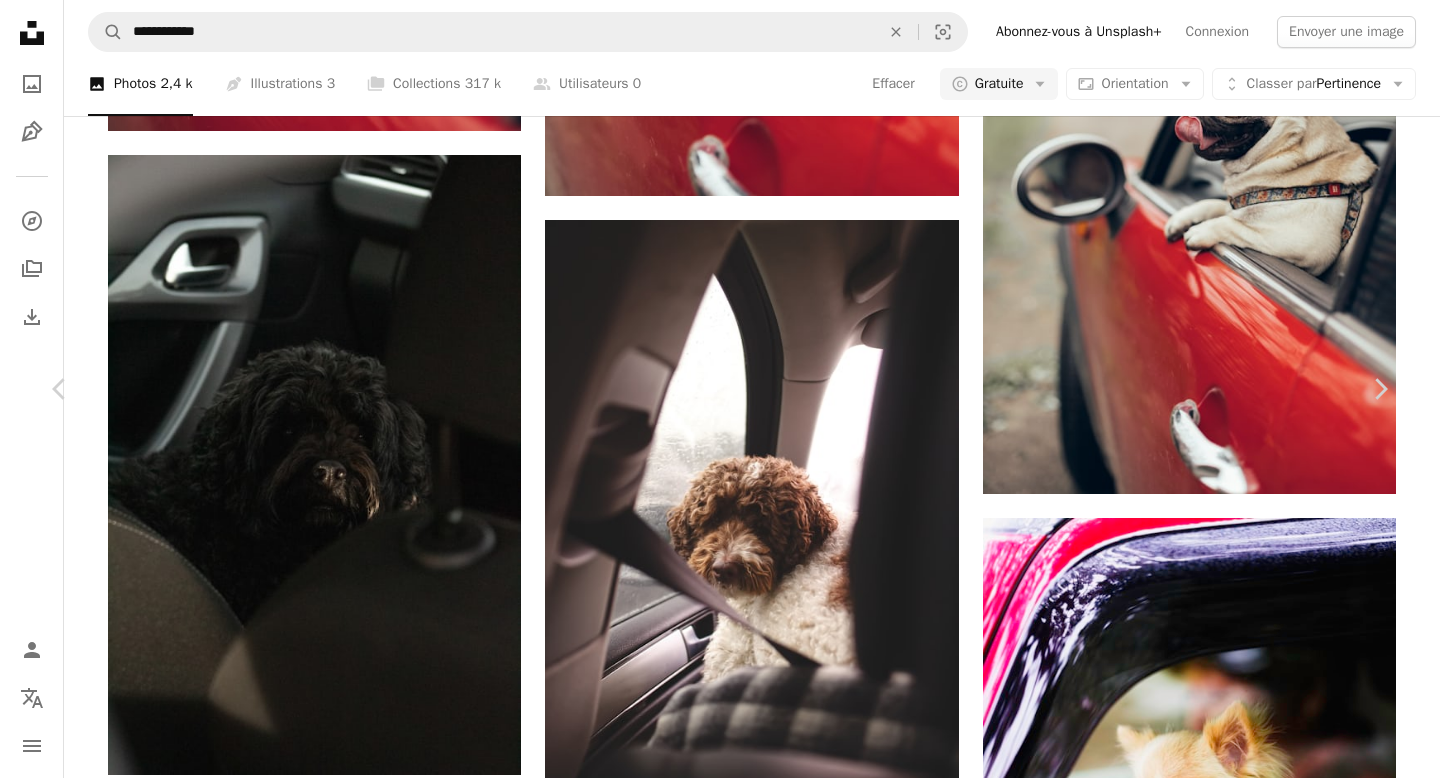 click on "Télécharger gratuitement" at bounding box center [1158, 4294] 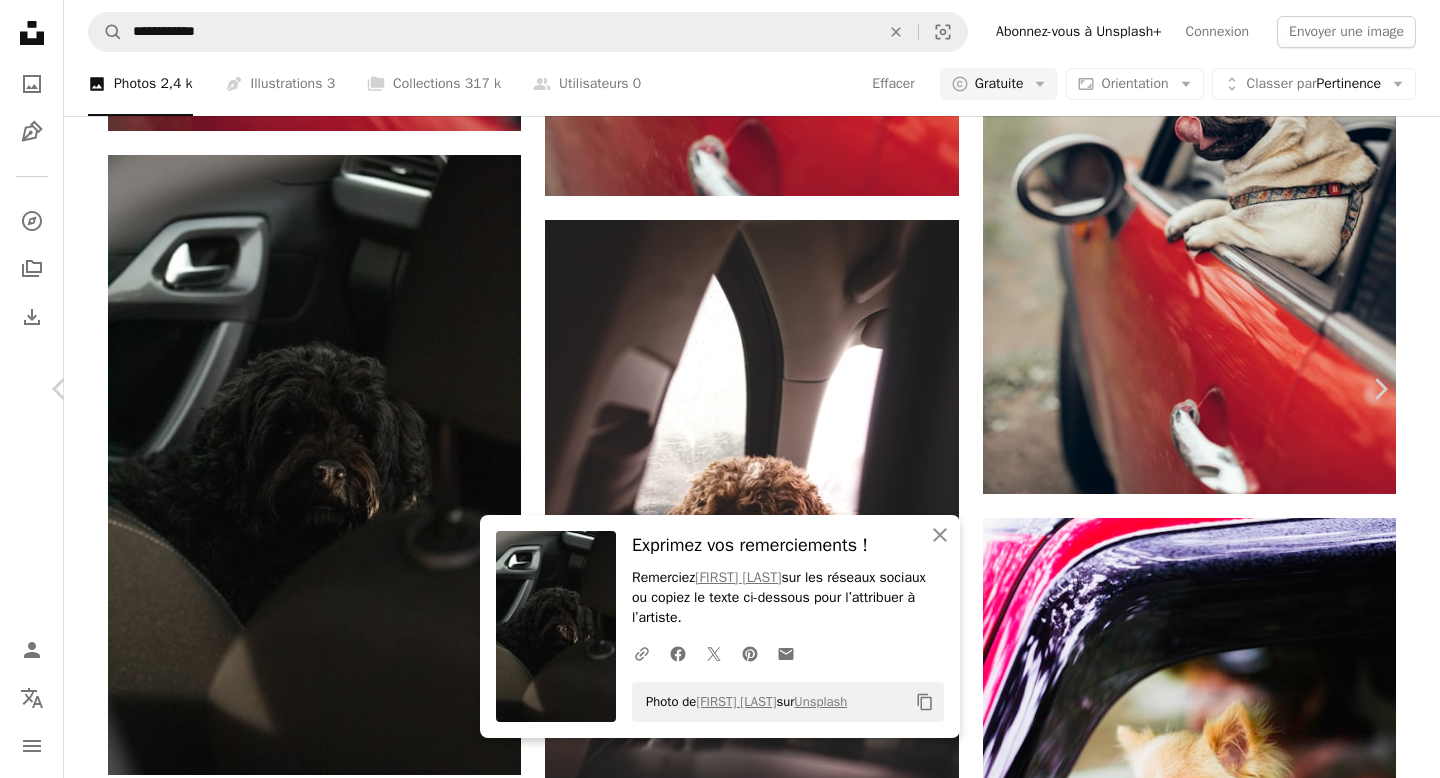 click on "An X shape Chevron left Chevron right An X shape Fermer Exprimez vos remerciements ! Remerciez [FIRST] [LAST] sur les réseaux sociaux ou copiez le texte ci-dessous pour l’attribuer à l’artiste. A URL sharing icon (chains) Facebook icon X (formerly Twitter) icon Pinterest icon An envelope Photo de [FIRST] [LAST] sur Unsplash
Copy content [FIRST] [LAST] [USERNAME] A heart A plus sign Modifier l’image   Plus sign for Unsplash+ Télécharger gratuitement Chevron down Zoom in Vues 28 479 Téléchargements 165 A forward-right arrow Partager Info icon Infos More Actions Calendar outlined Publiée le  18 janvier 2021 Camera Canon, EOS 1300D Safety Utilisation gratuite sous la  Licence Unsplash voiture chien noir Chien en voiture Cavapoo noir chien animal véhicule animal domestique transport voiture mammifère volant canine siège d’auto coussin Images domaine public Parcourez des images premium sur iStock  |  - 20 % avec le code UNSPLASH20 Rendez-vous sur iStock  ↗ Images associées" at bounding box center (720, 4636) 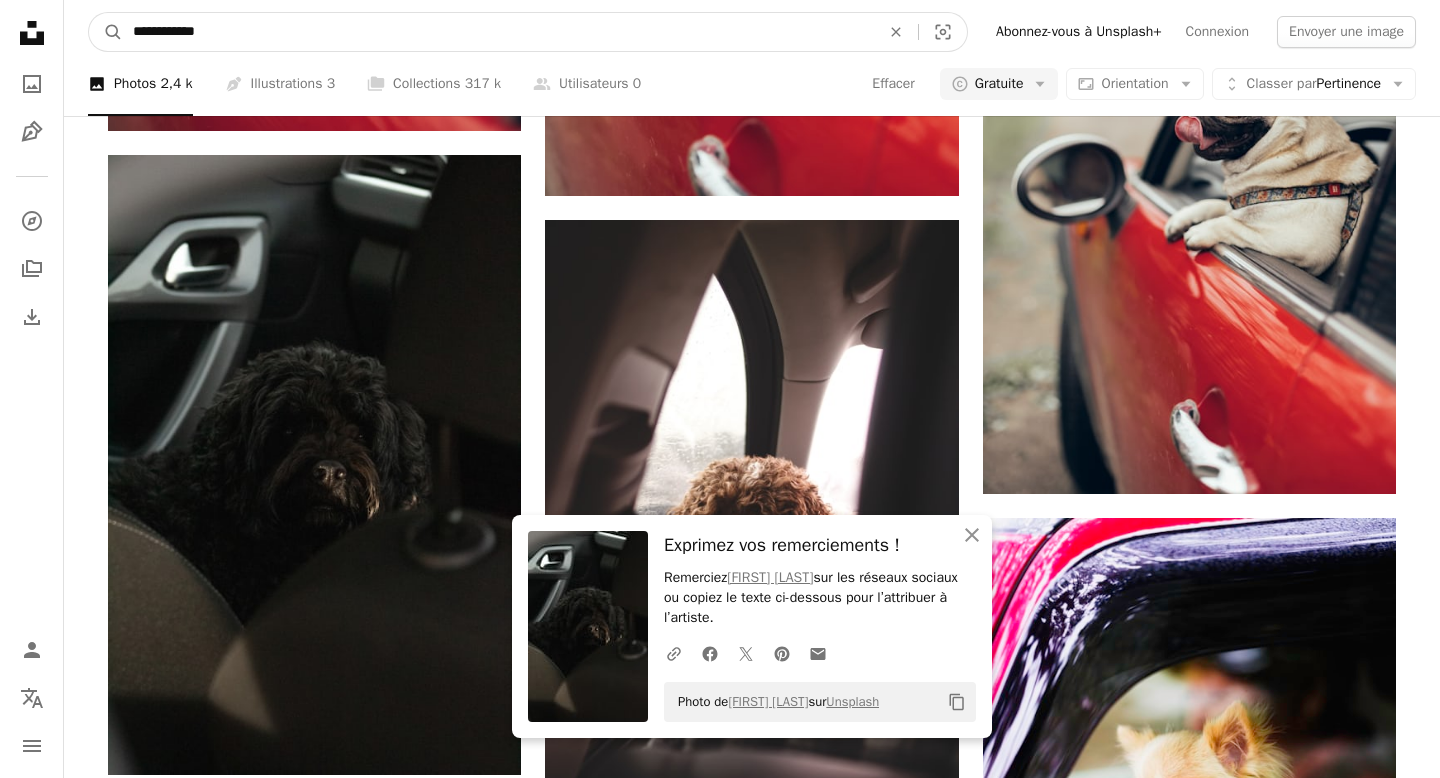 scroll, scrollTop: 1579, scrollLeft: 0, axis: vertical 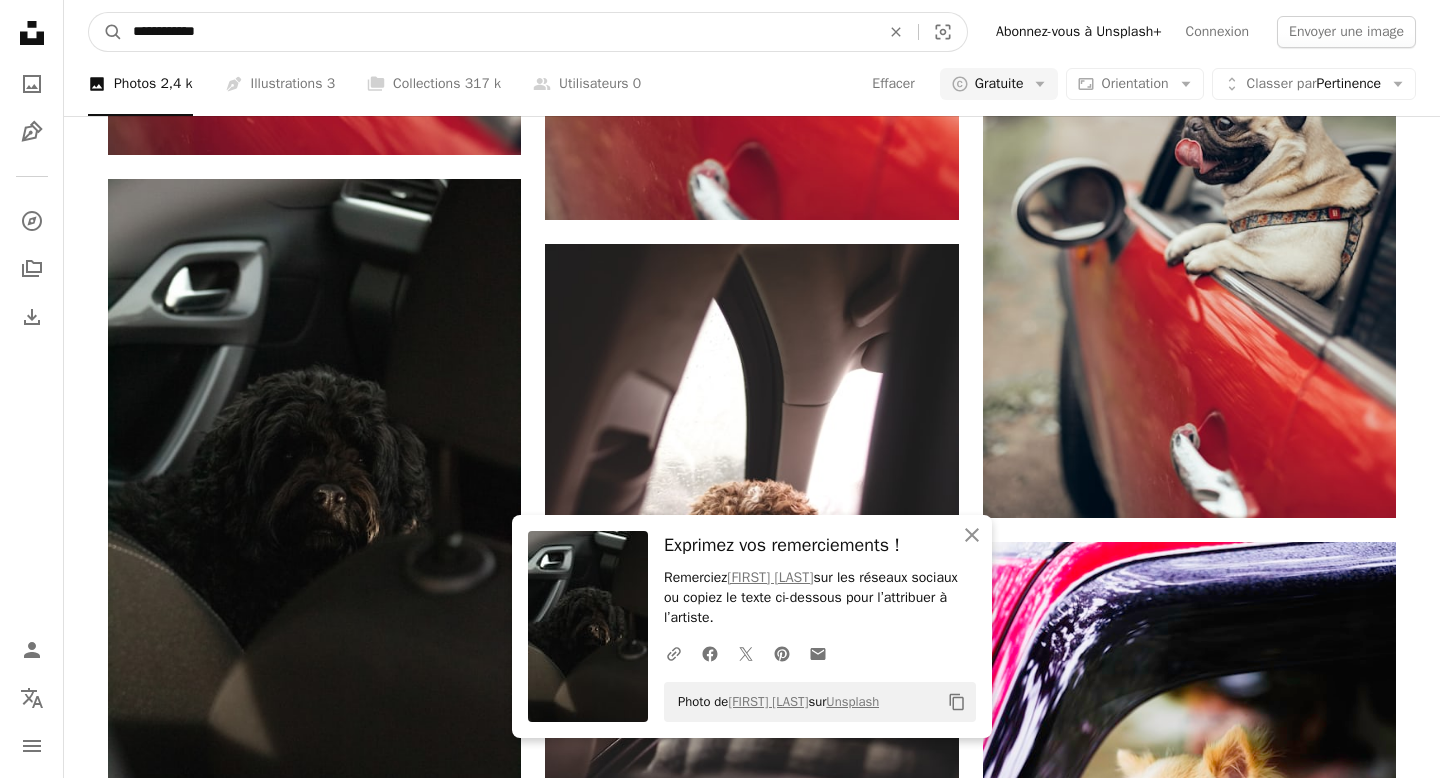 drag, startPoint x: 314, startPoint y: 37, endPoint x: 133, endPoint y: 6, distance: 183.63551 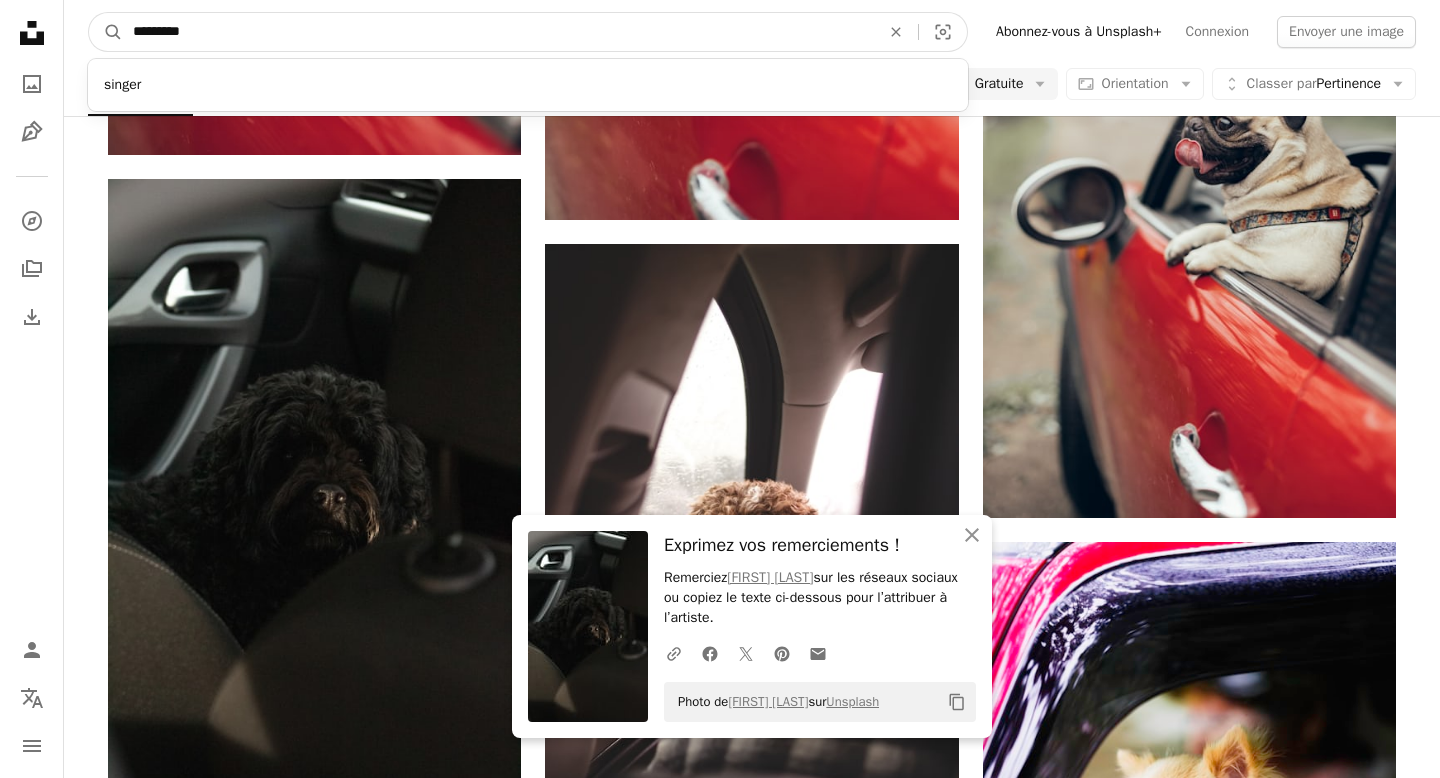 type on "**********" 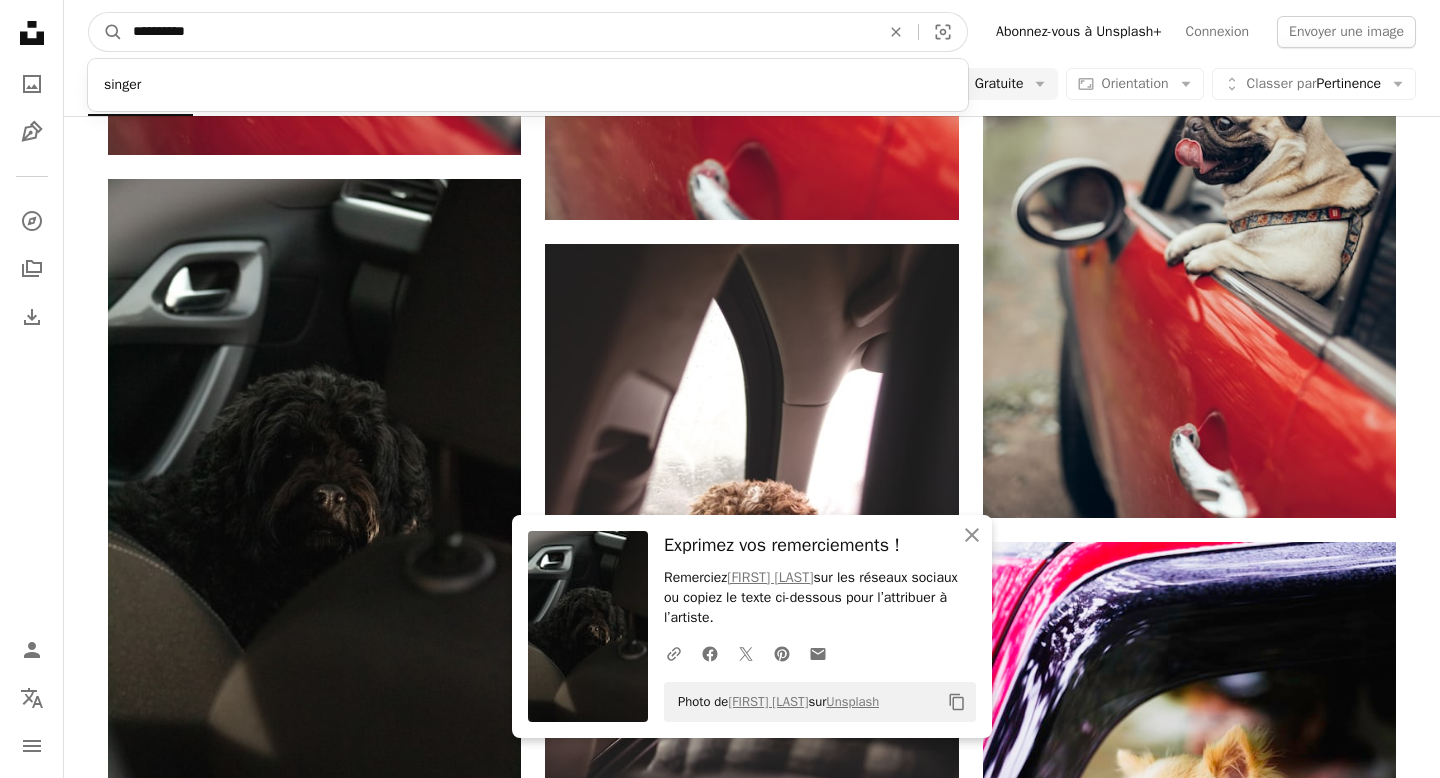 click on "A magnifying glass" at bounding box center (106, 32) 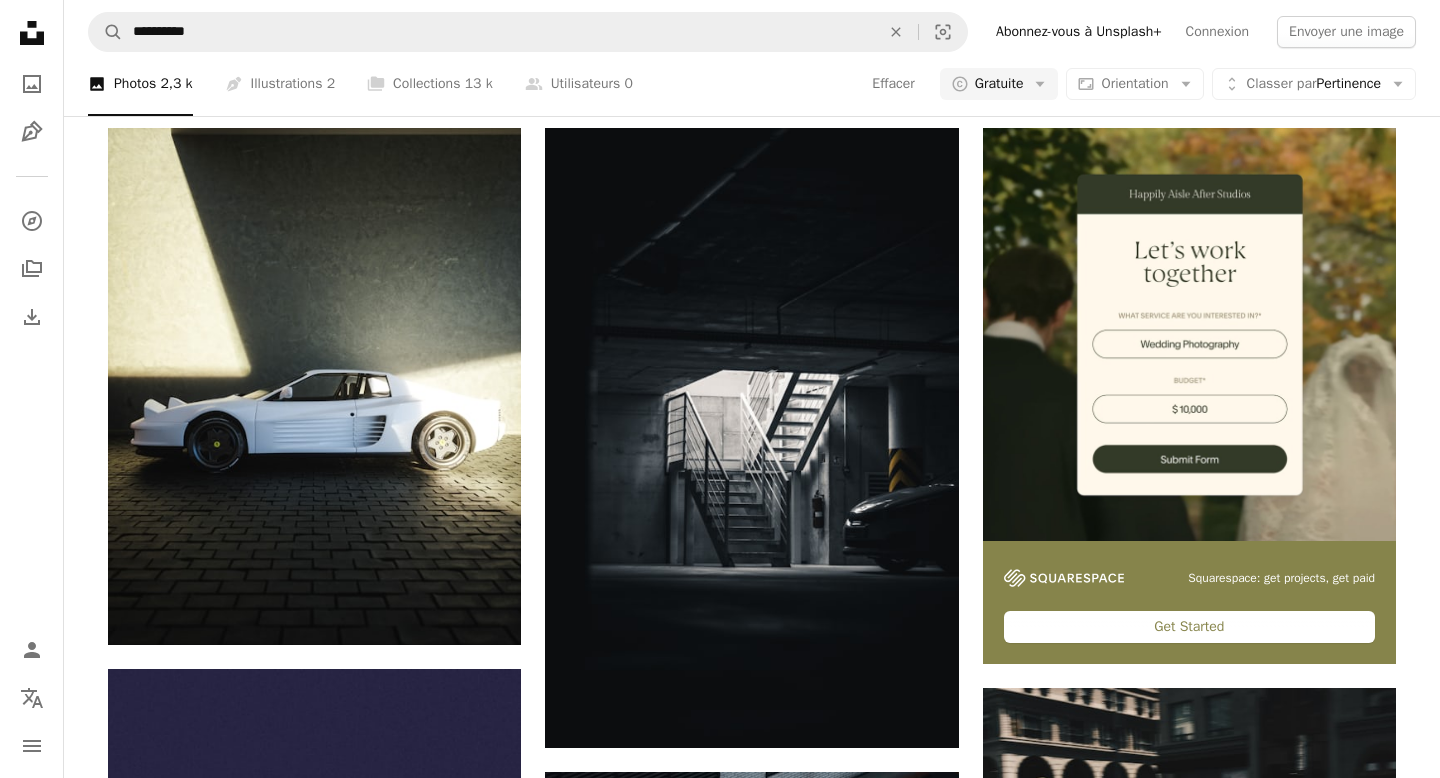 scroll, scrollTop: 0, scrollLeft: 0, axis: both 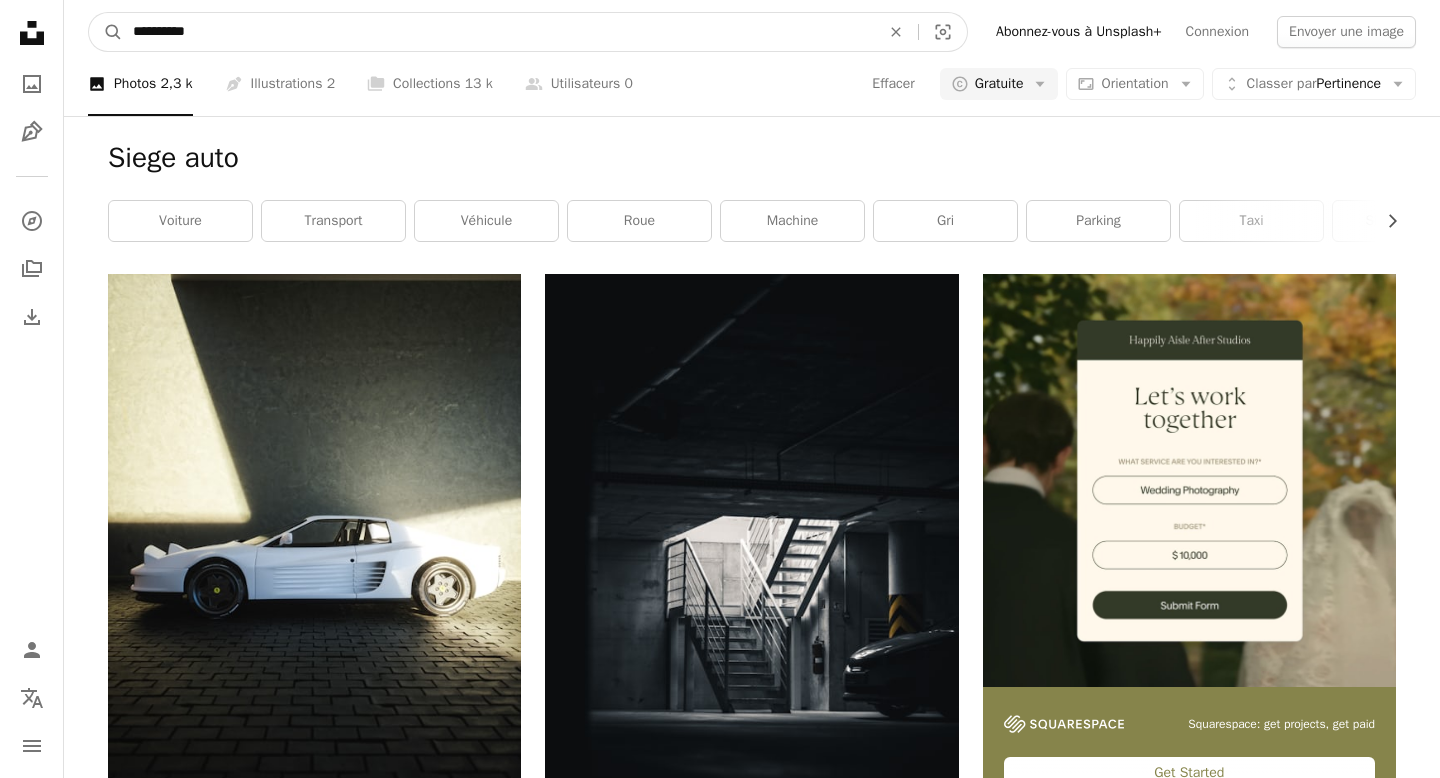 click on "**********" at bounding box center (498, 32) 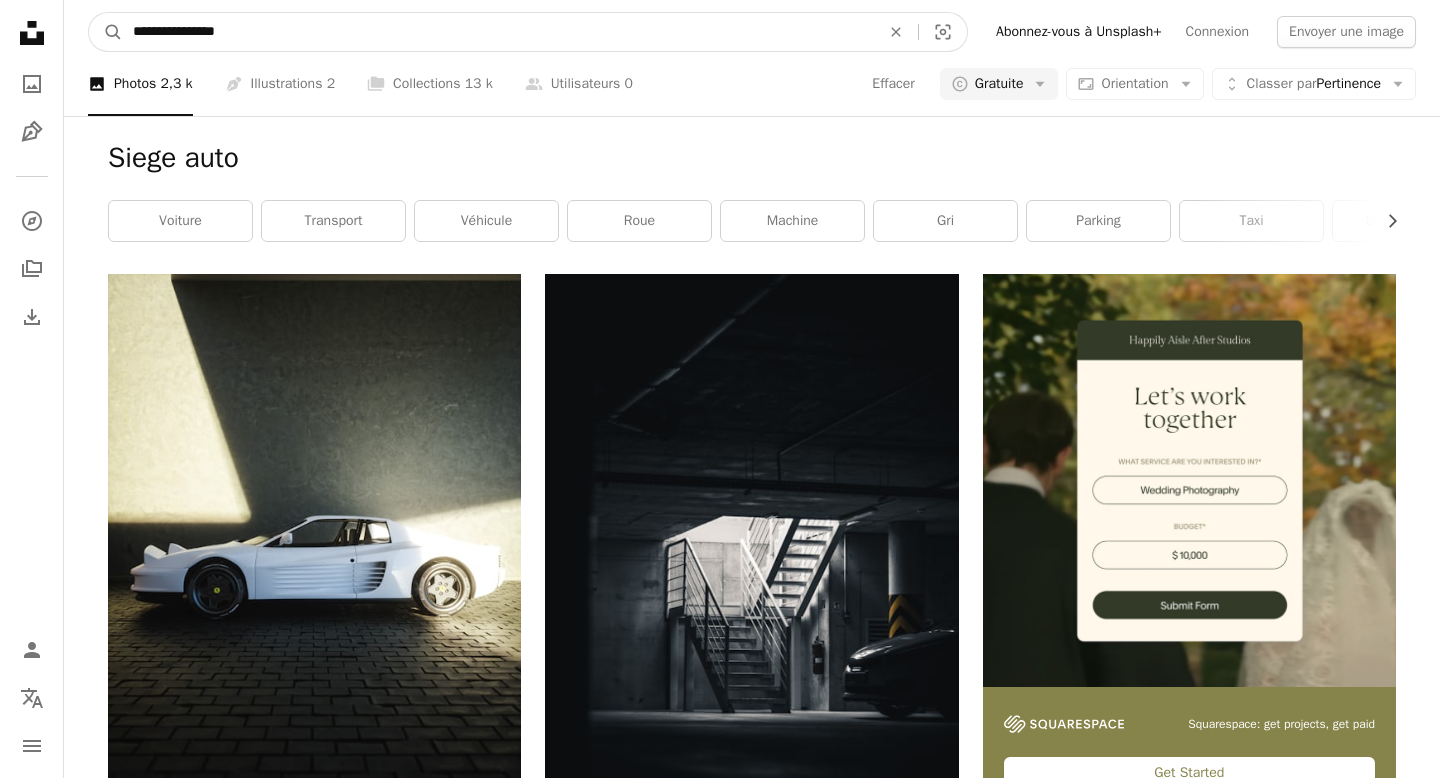 type on "**********" 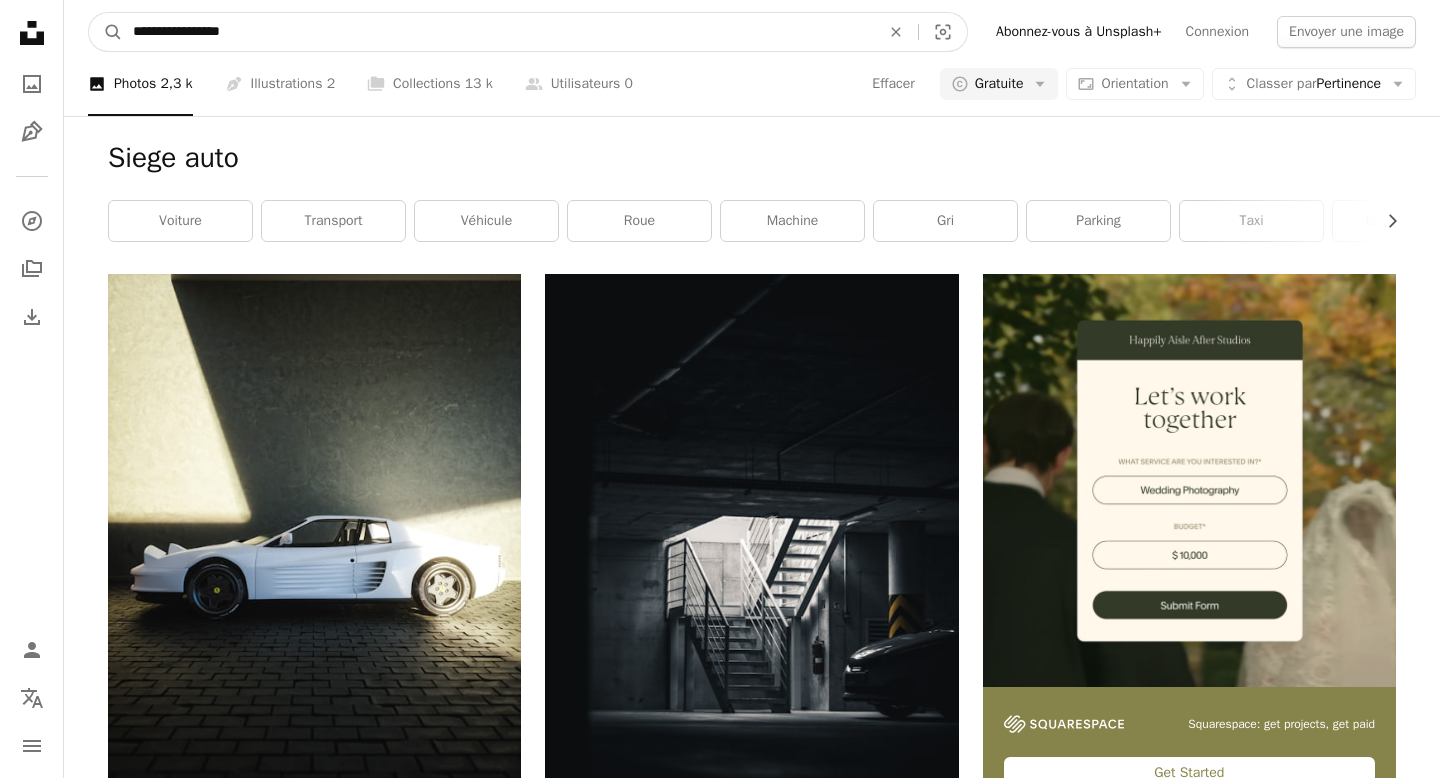 click on "A magnifying glass" at bounding box center [106, 32] 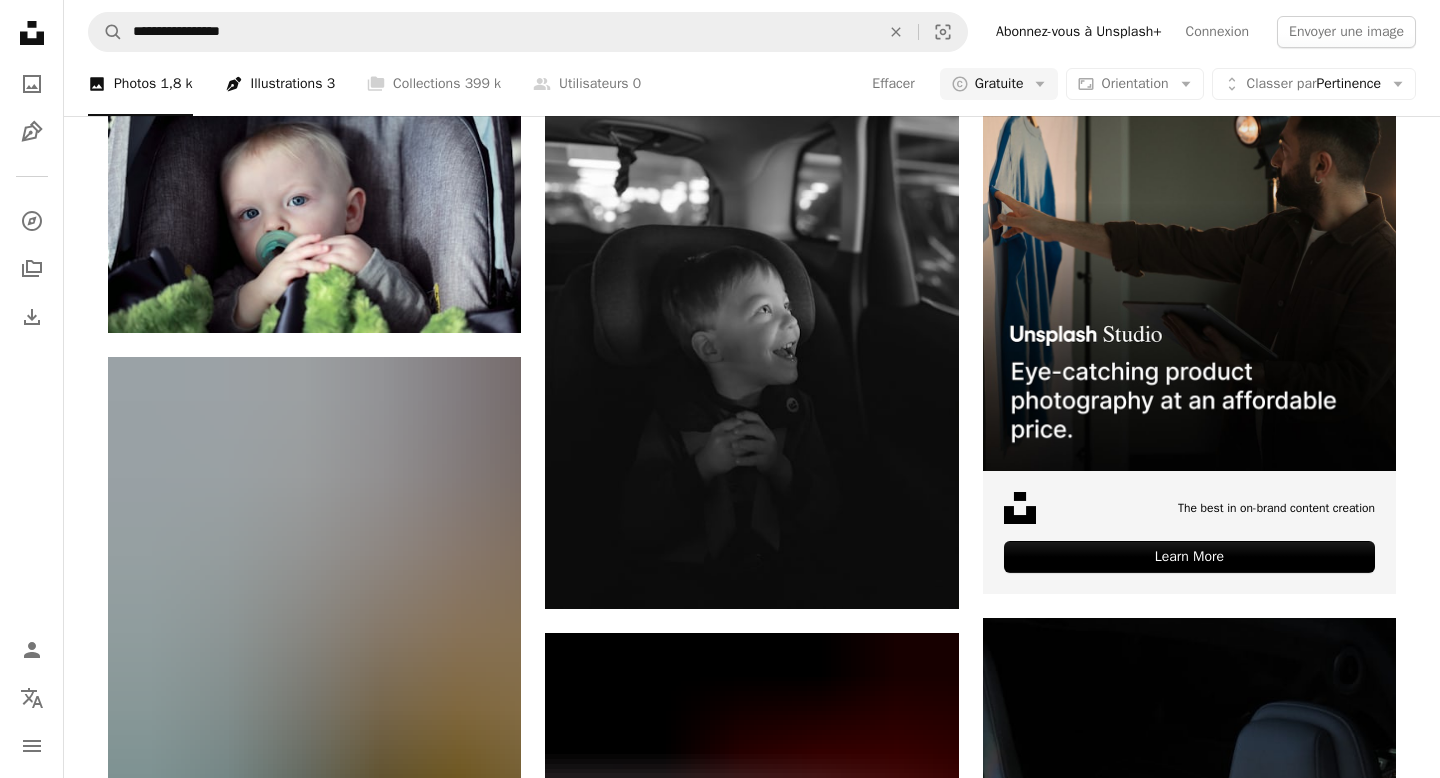 scroll, scrollTop: 0, scrollLeft: 0, axis: both 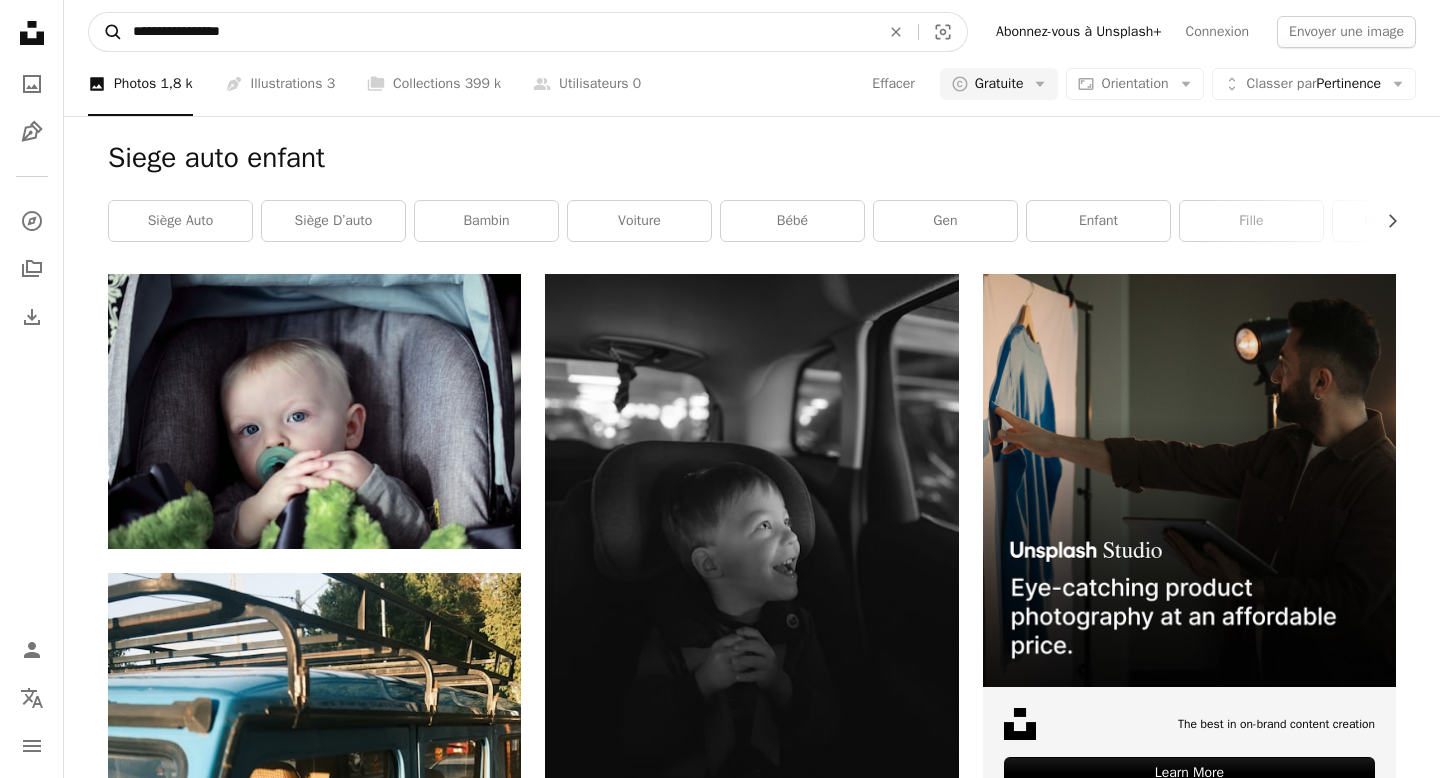 drag, startPoint x: 271, startPoint y: 31, endPoint x: 120, endPoint y: 32, distance: 151.00331 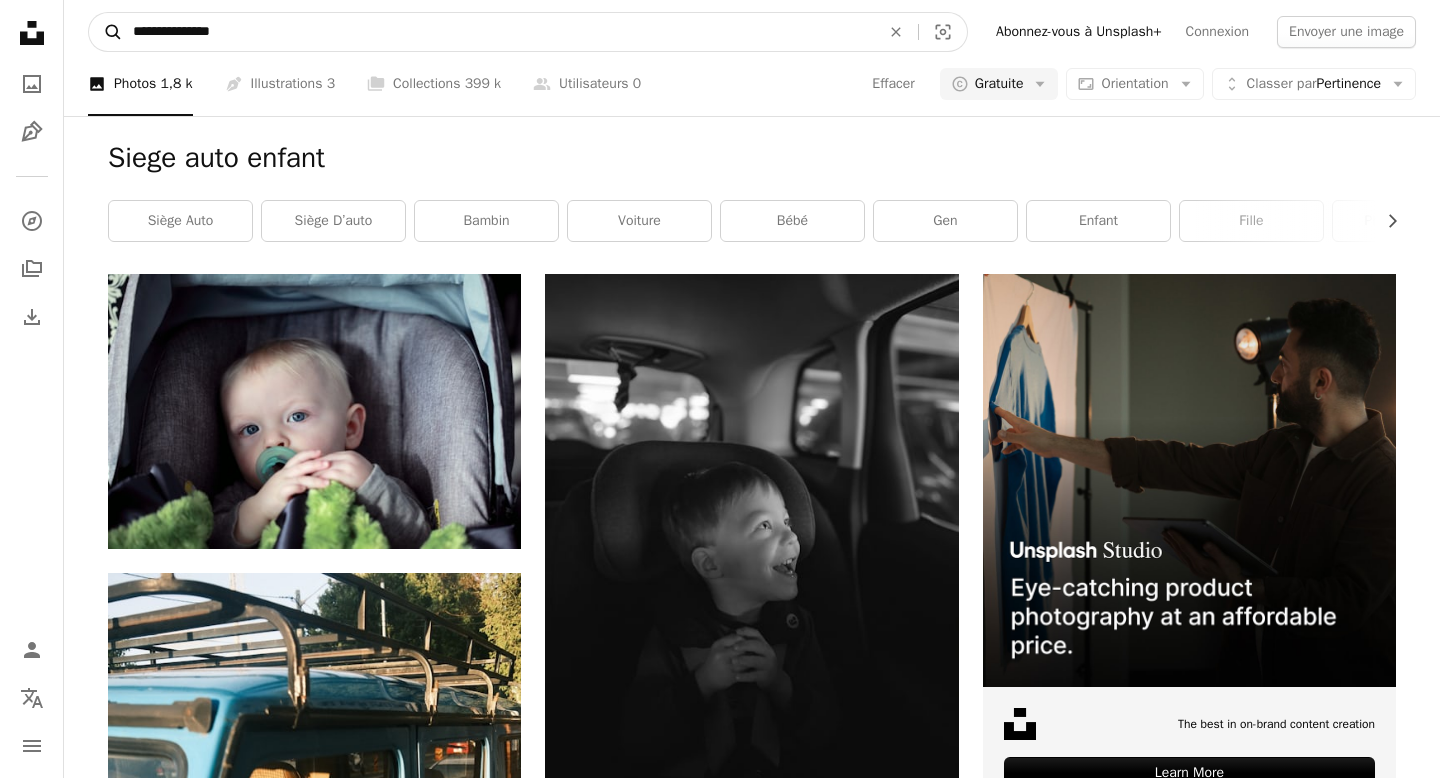 type on "**********" 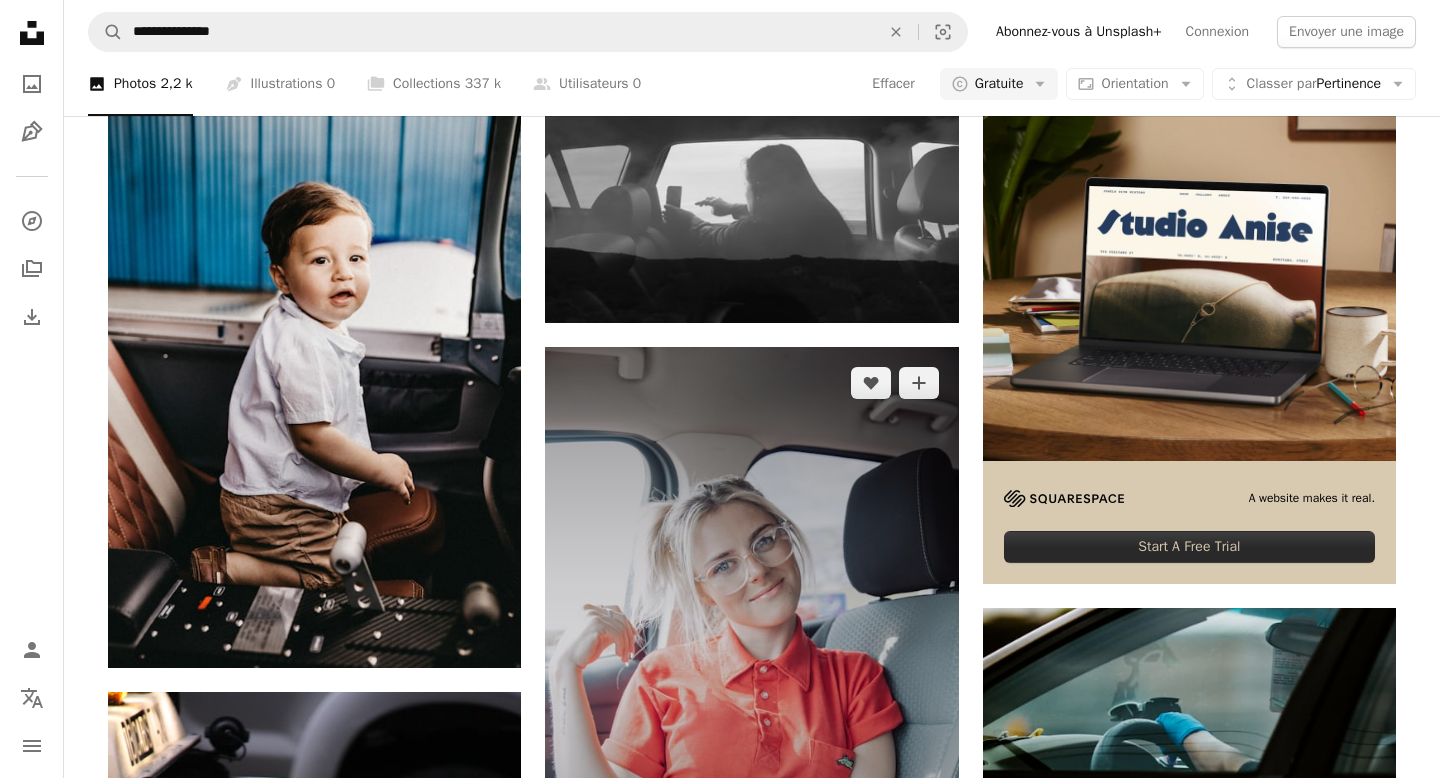 scroll, scrollTop: 0, scrollLeft: 0, axis: both 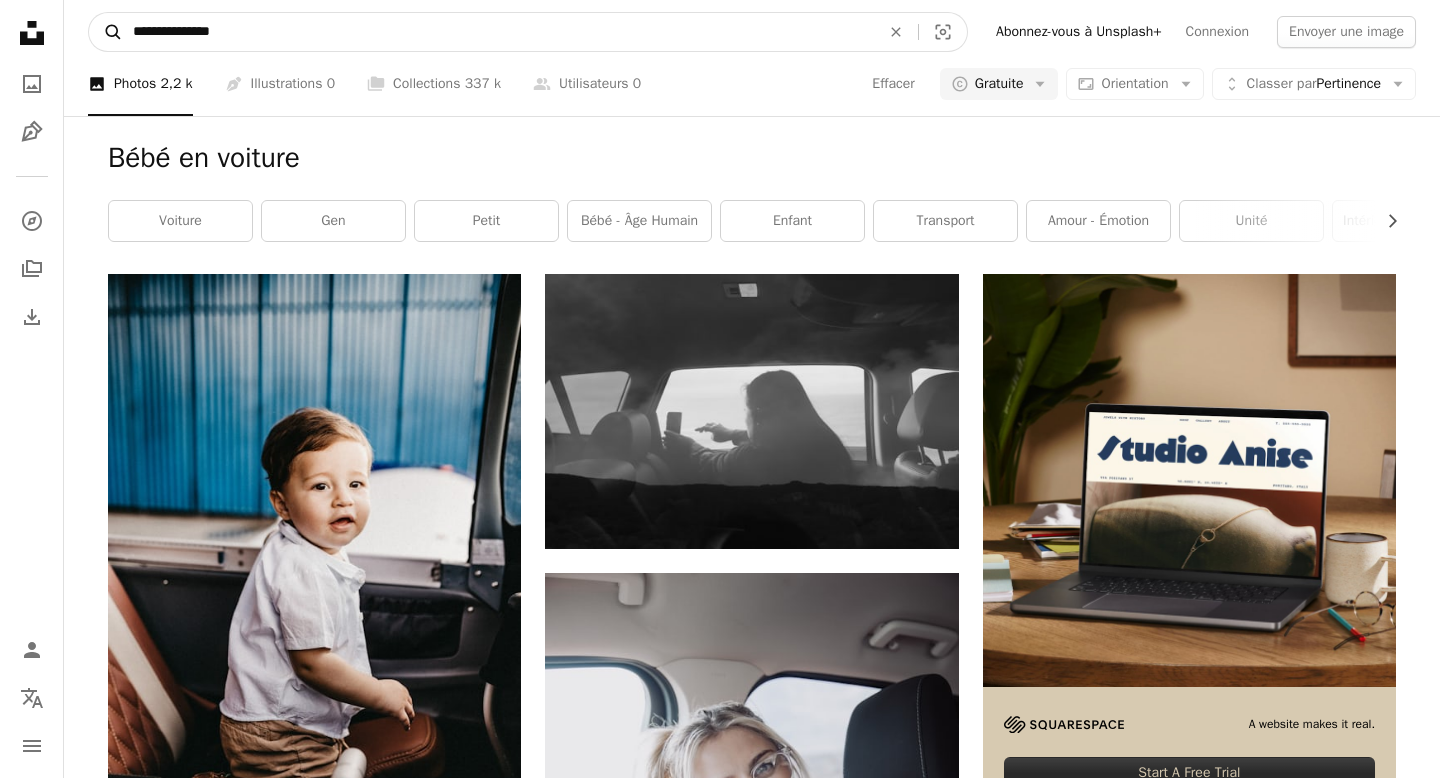 drag, startPoint x: 275, startPoint y: 30, endPoint x: 104, endPoint y: 21, distance: 171.23668 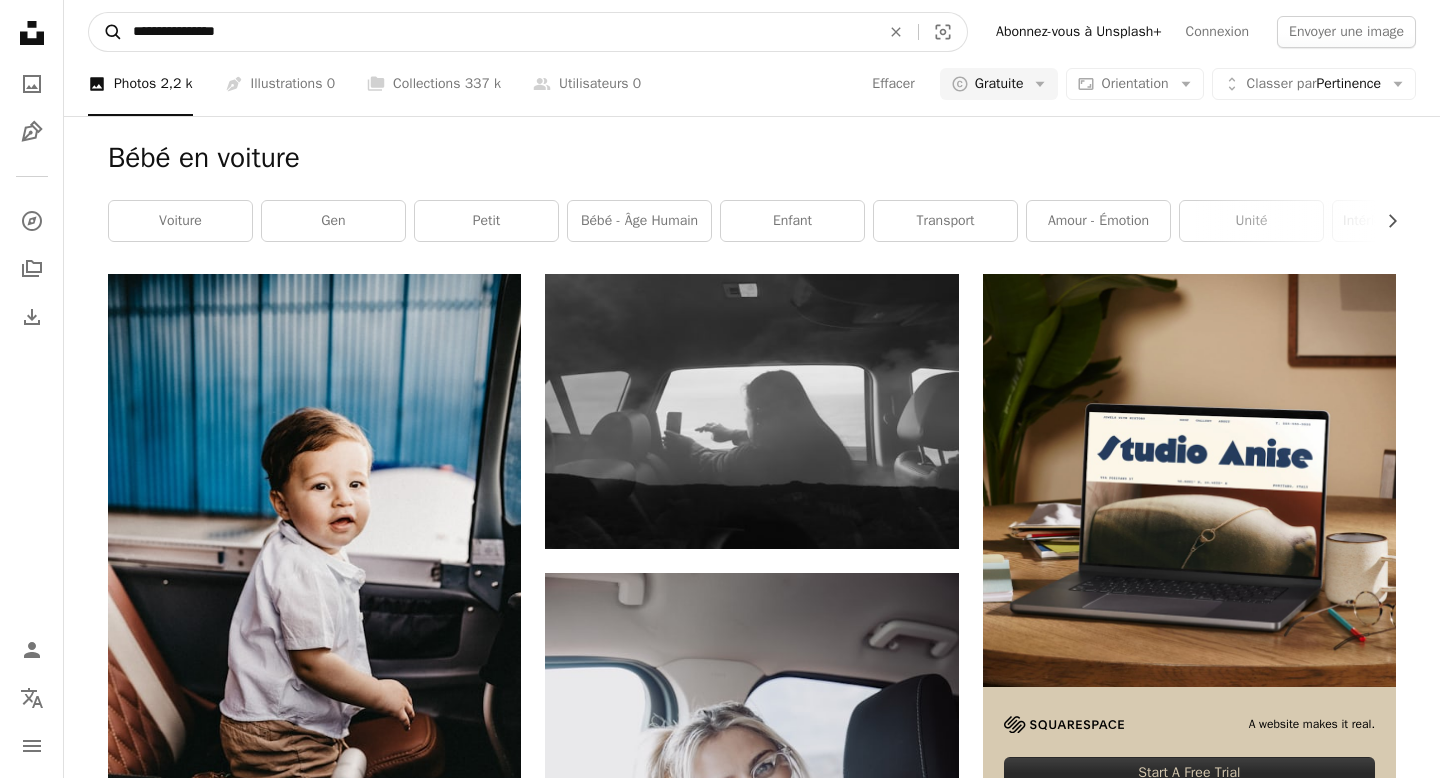 click on "A magnifying glass" at bounding box center (106, 32) 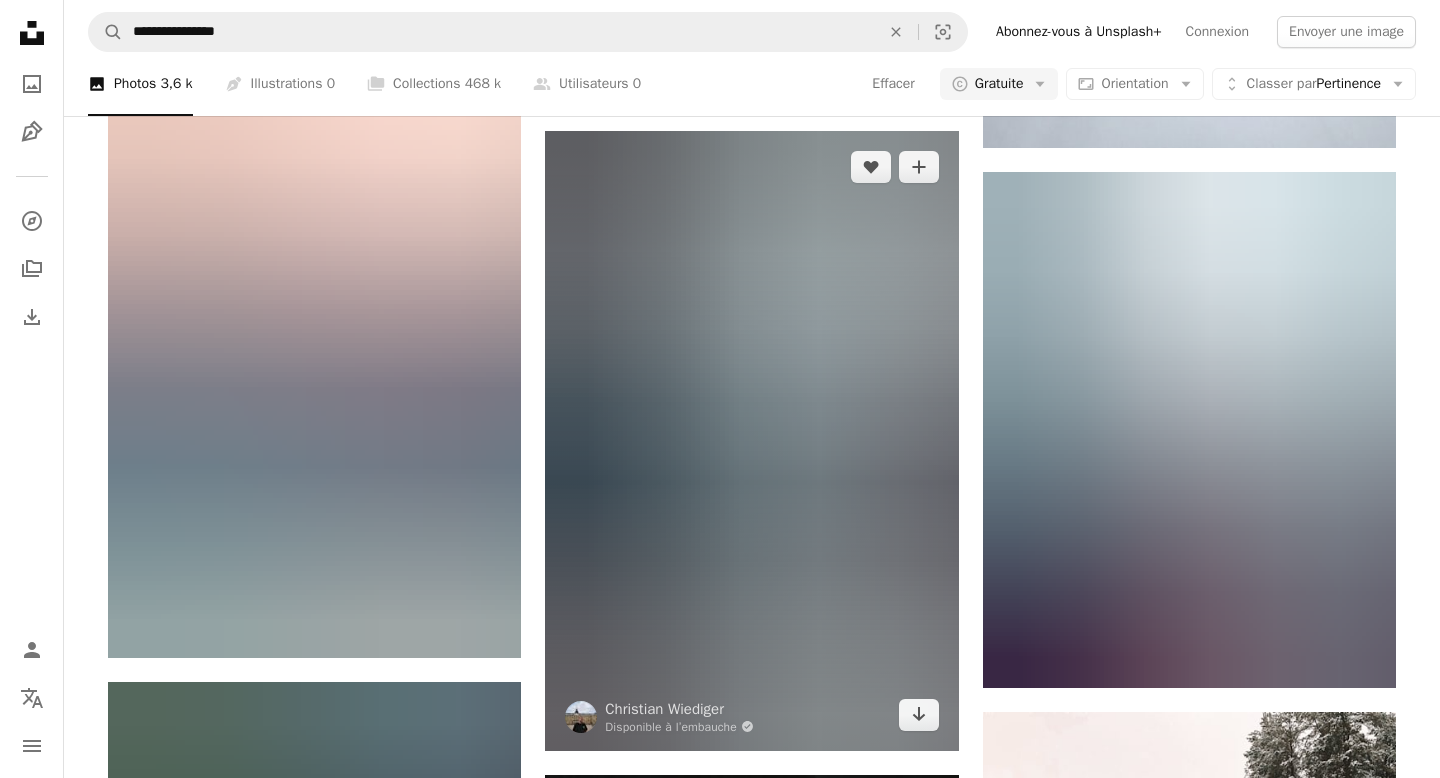 scroll, scrollTop: 1413, scrollLeft: 0, axis: vertical 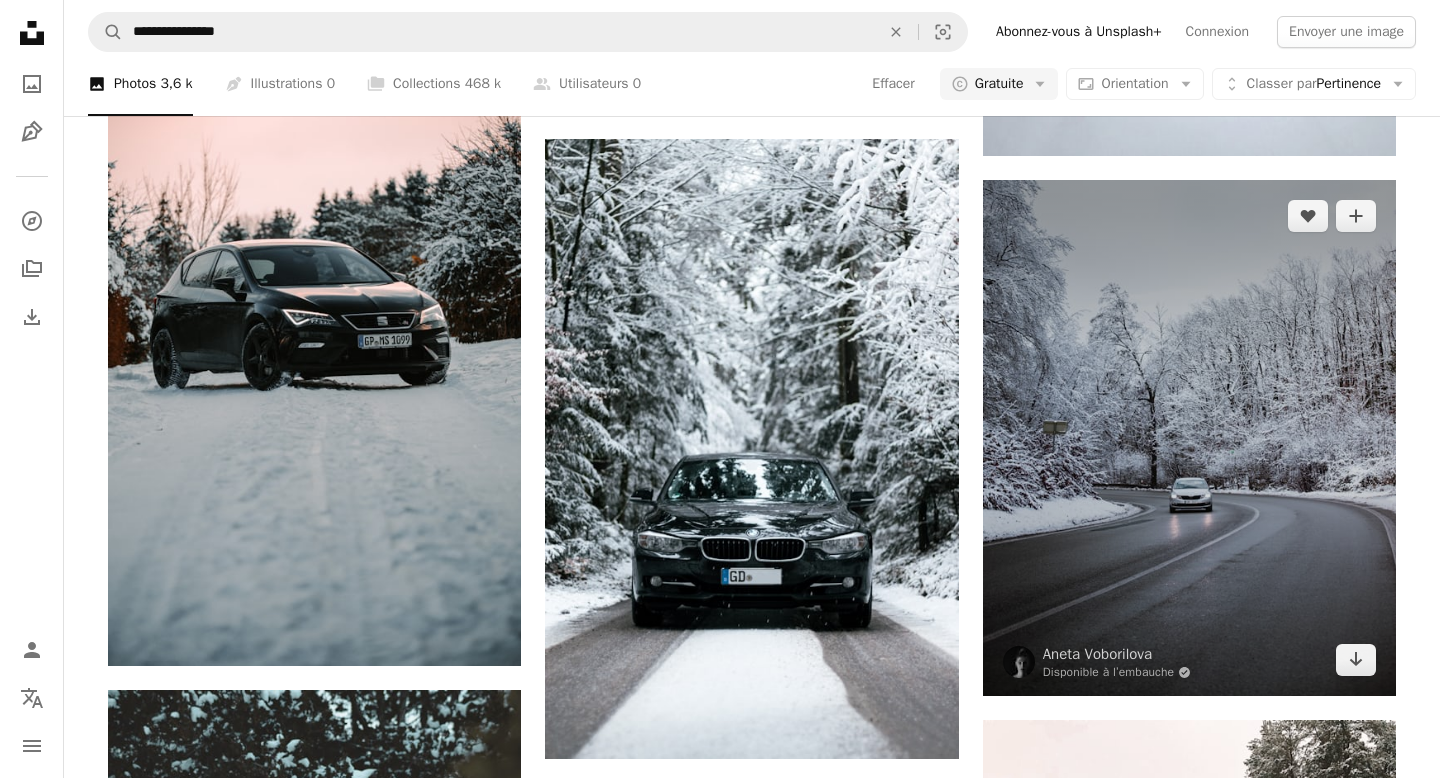 click at bounding box center (1189, 438) 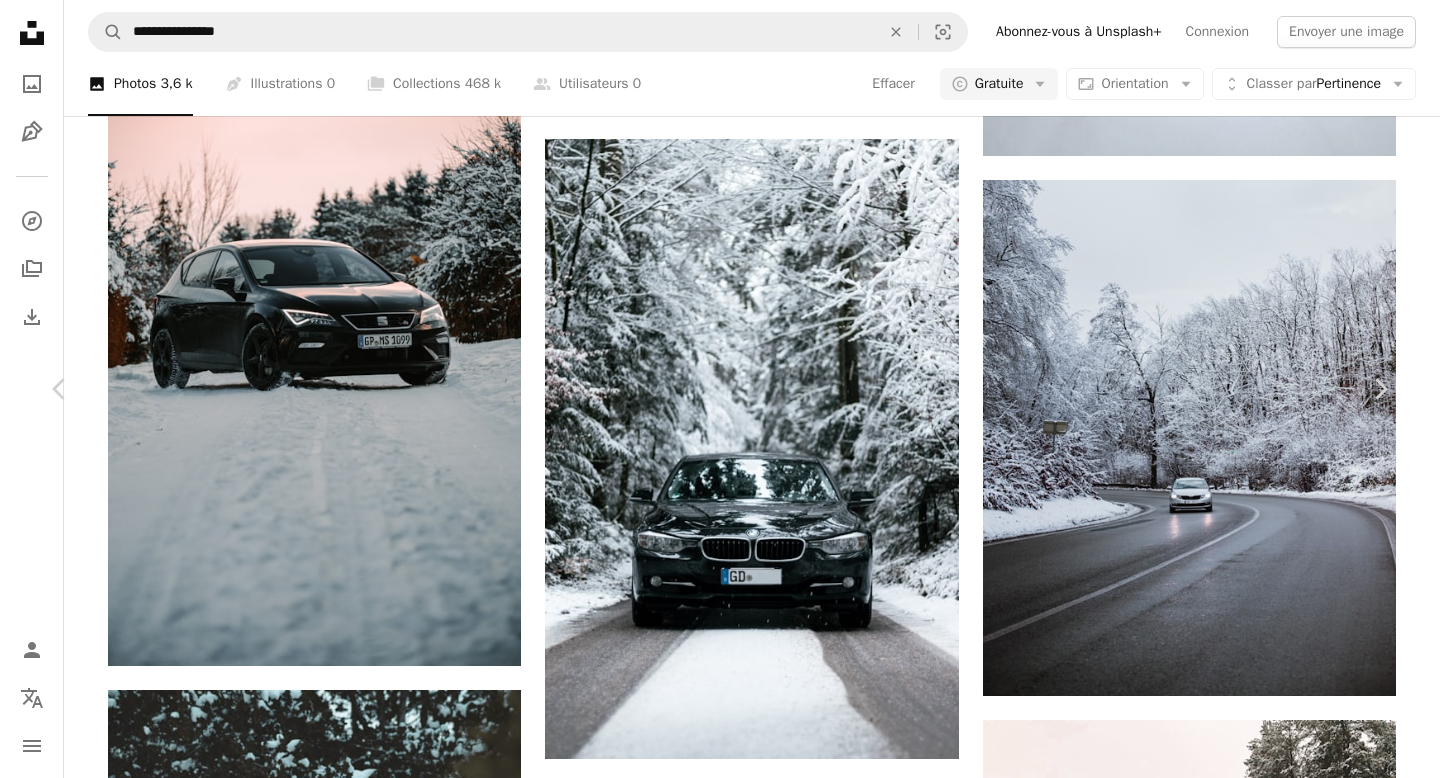 click on "Télécharger gratuitement" at bounding box center [1158, 4202] 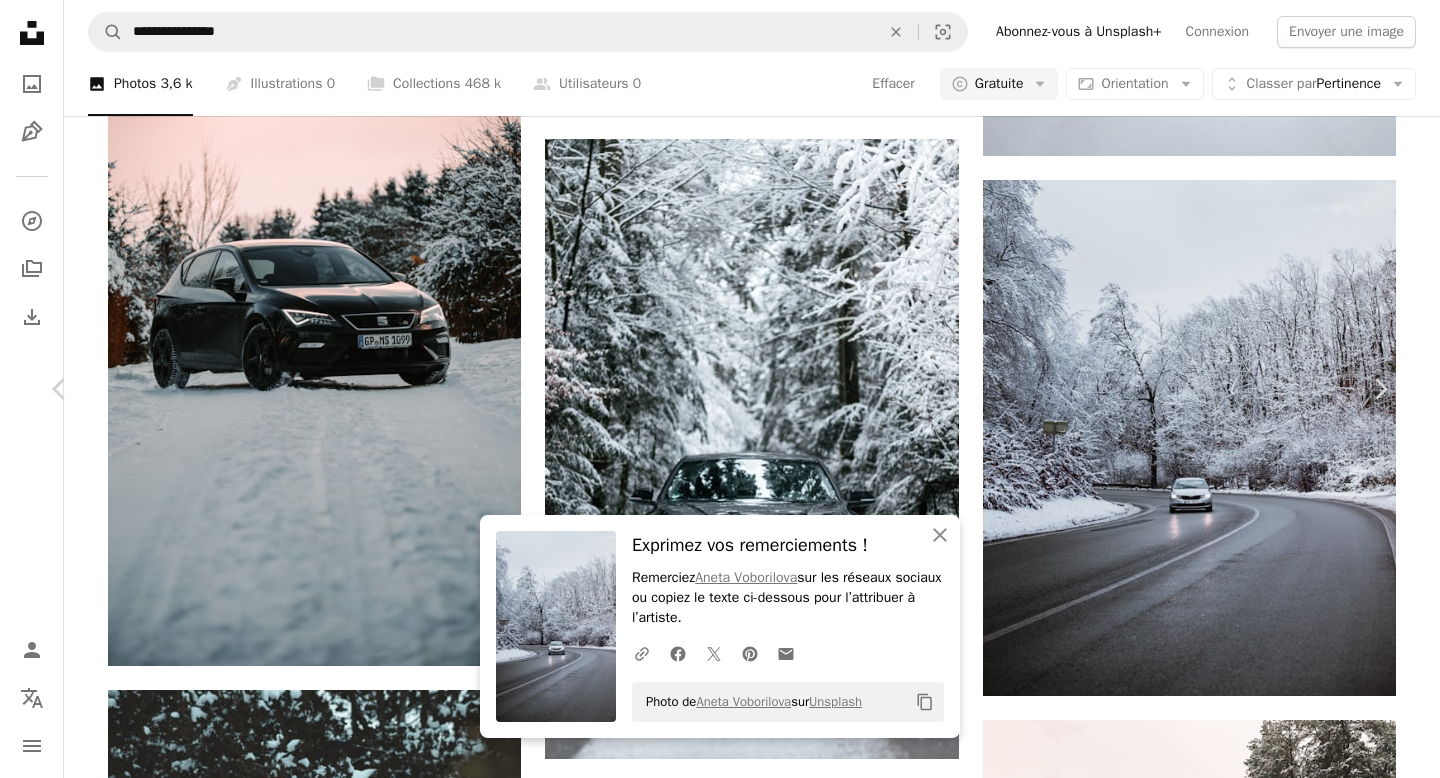 click on "An X shape Chevron left Chevron right An X shape Fermer Exprimez vos remerciements ! Remerciez [FIRST] [LAST] sur les réseaux sociaux ou copiez le texte ci-dessous pour l’attribuer à l’artiste. A URL sharing icon (chains) Facebook icon X (formerly Twitter) icon Pinterest icon An envelope Photo de [FIRST] [LAST] sur Unsplash
Copy content [FIRST] [LAST] Disponible à l’embauche A checkmark inside of a circle A heart A plus sign Modifier l’image   Plus sign for Unsplash+ Télécharger gratuitement Chevron down Zoom in Vues 42 926 Téléchargements 481 A forward-right arrow Partager Info icon Infos More Actions Calendar outlined Publiée le  11 janvier 2021 Camera Canon, EOS R Safety Utilisation gratuite sous la  Licence Unsplash voiture voyager hiver route Phares de voiture voiture en hiver planter neige gris véhicule glace transport dehors autoroute voiture asphalte végétation gel autoroute sapin Images Creative Commons Parcourez des images premium sur iStock  |   ↗ A heart" at bounding box center [720, 4544] 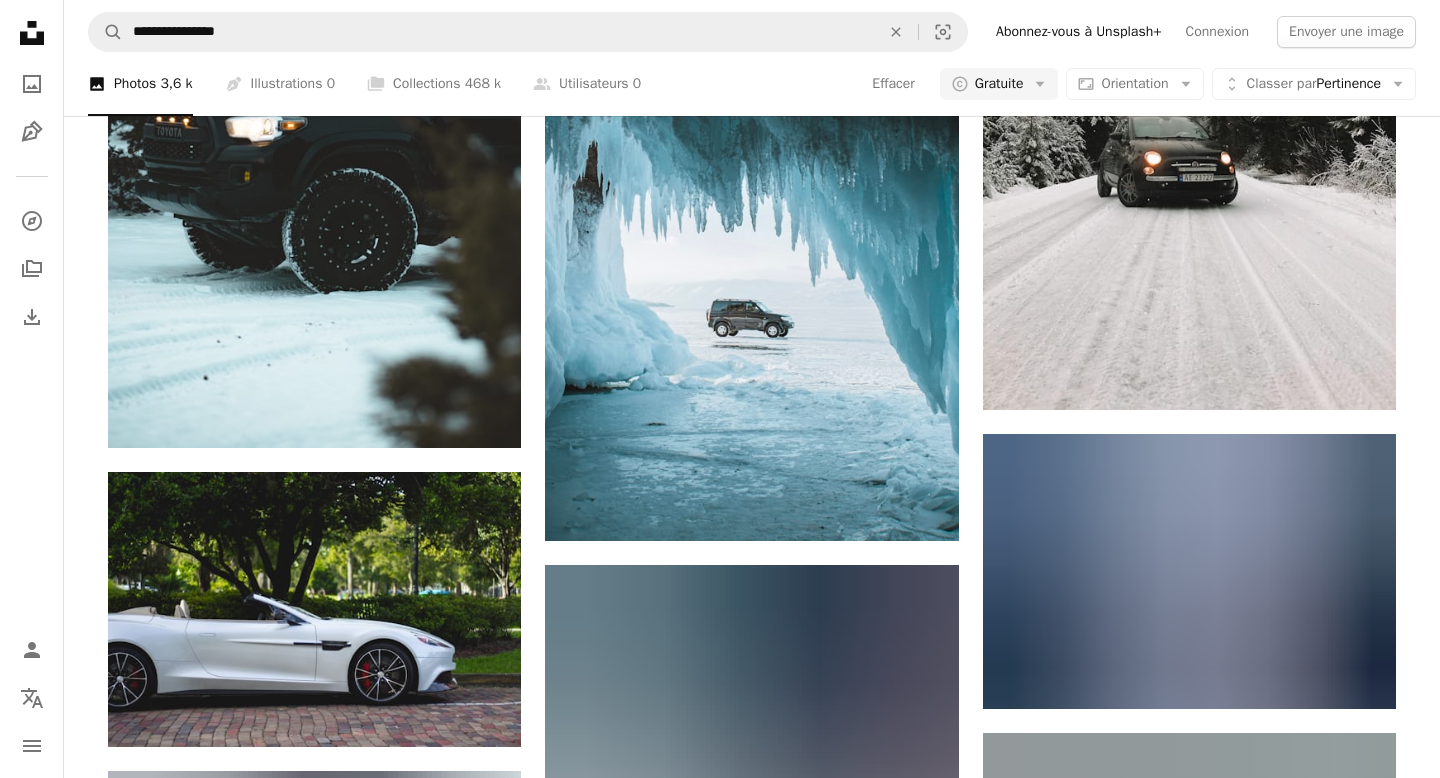 scroll, scrollTop: 1723, scrollLeft: 0, axis: vertical 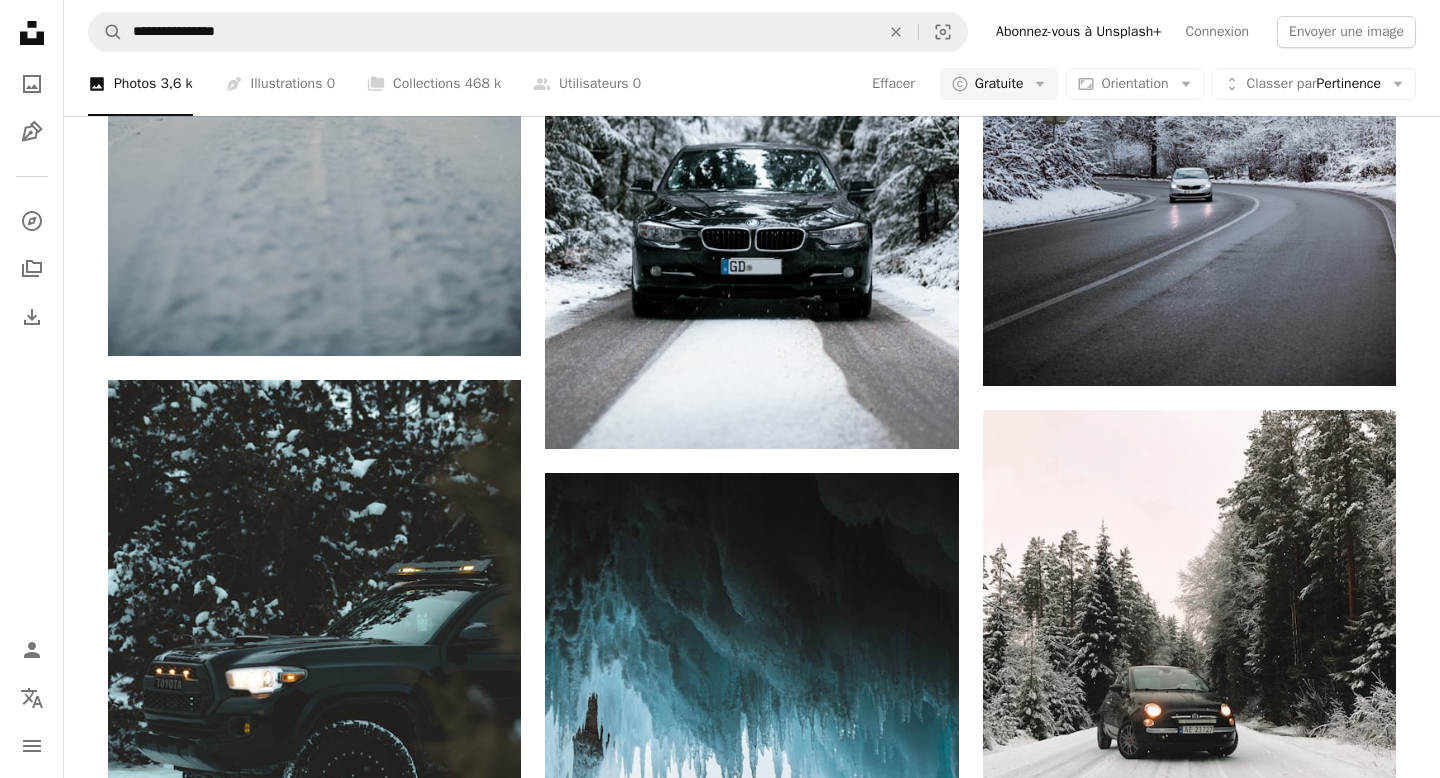 click on "Abonnez-vous à Unsplash+" at bounding box center (1079, 32) 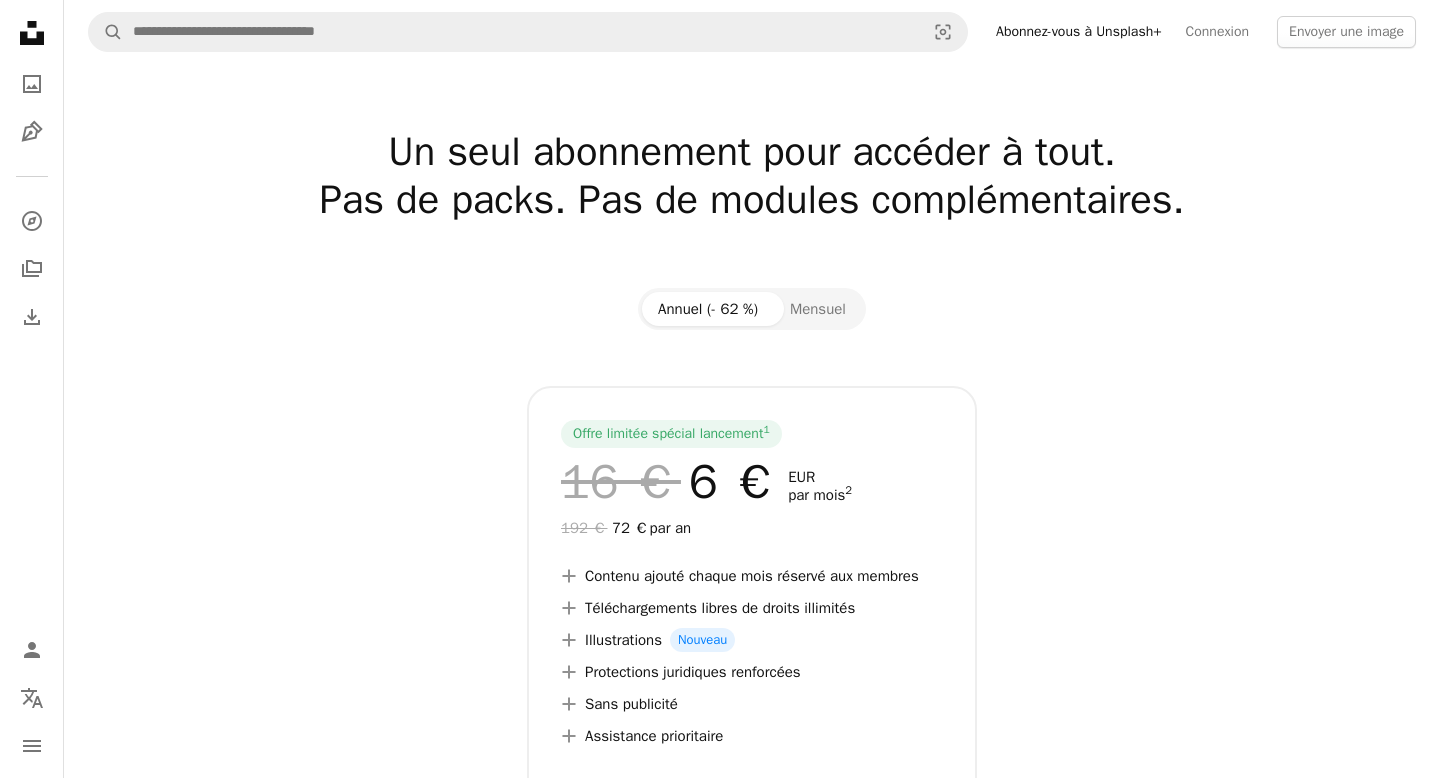 click 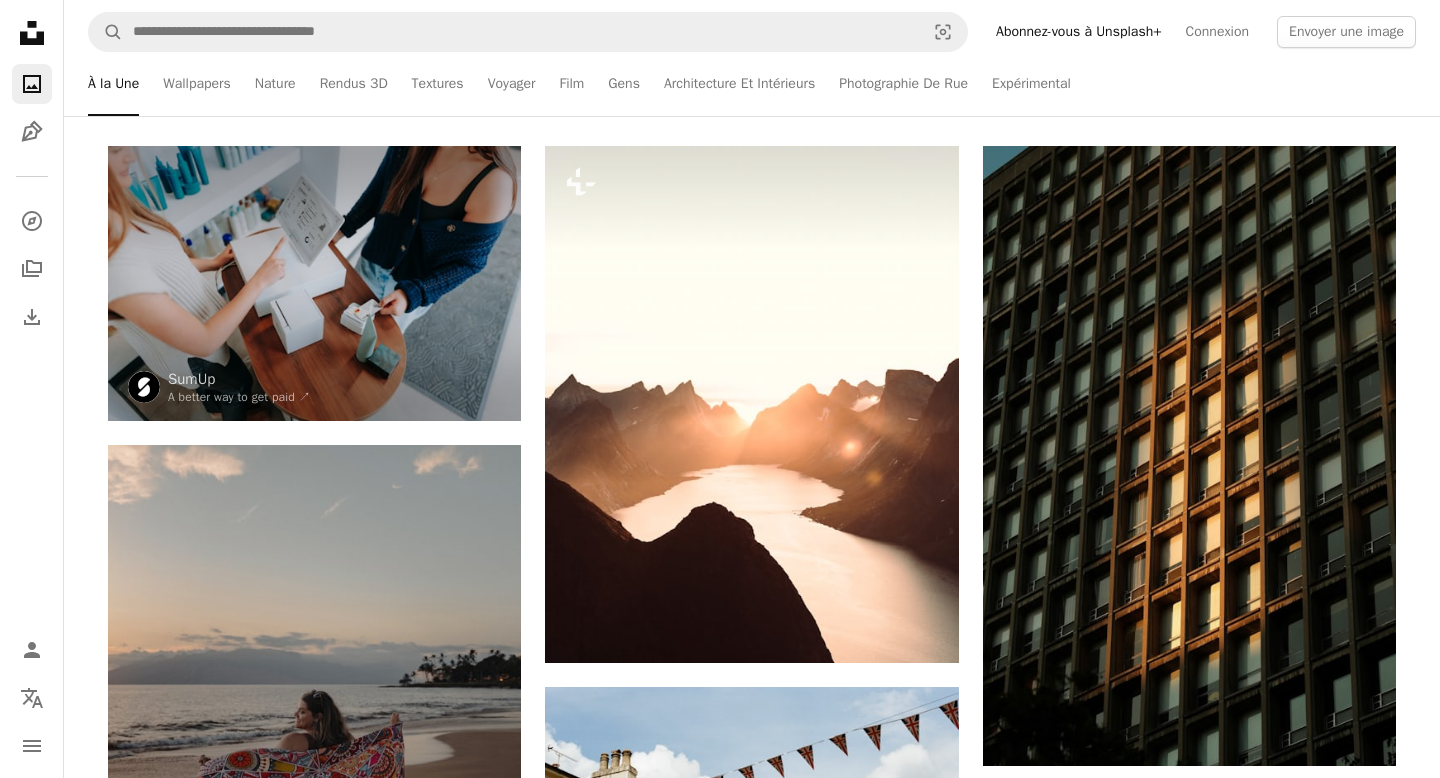 scroll, scrollTop: 0, scrollLeft: 0, axis: both 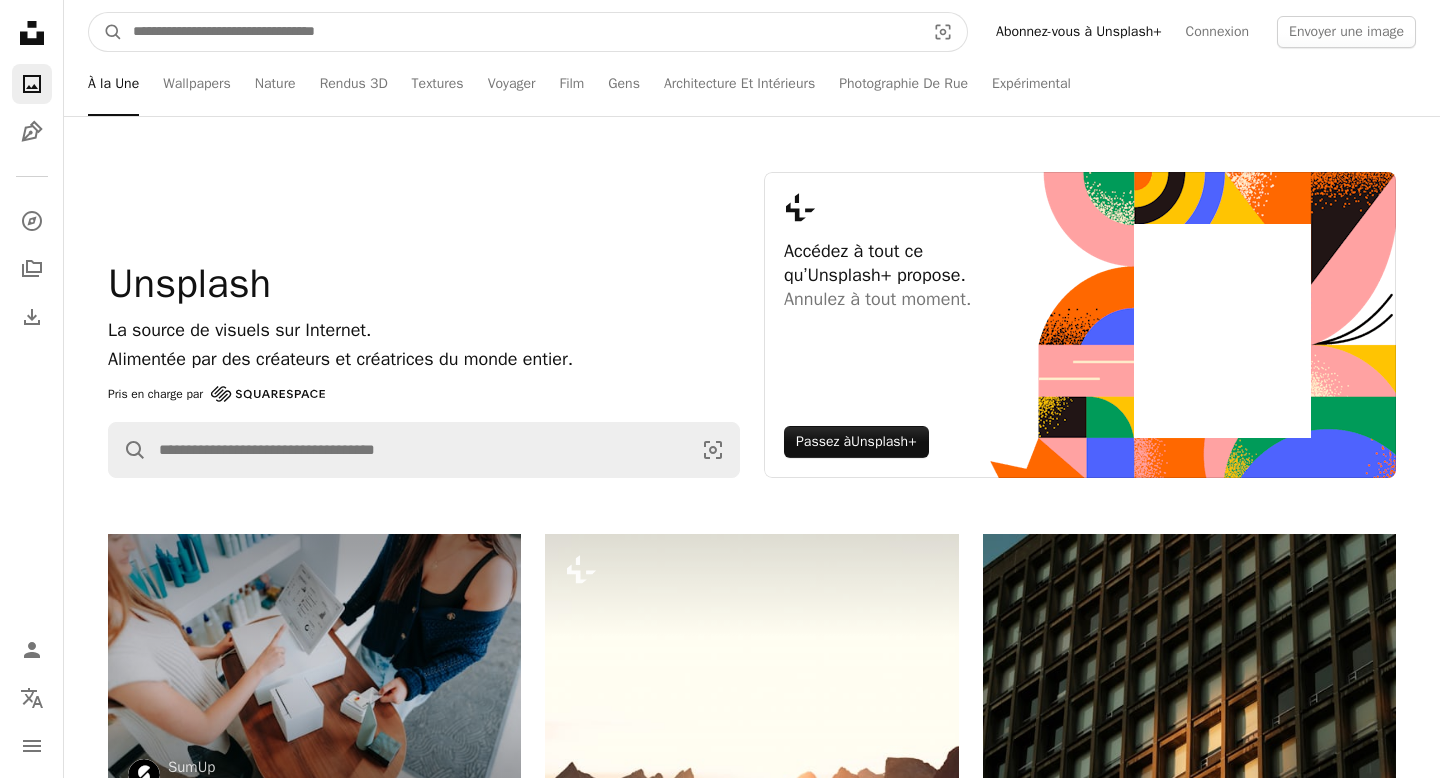 click at bounding box center [521, 32] 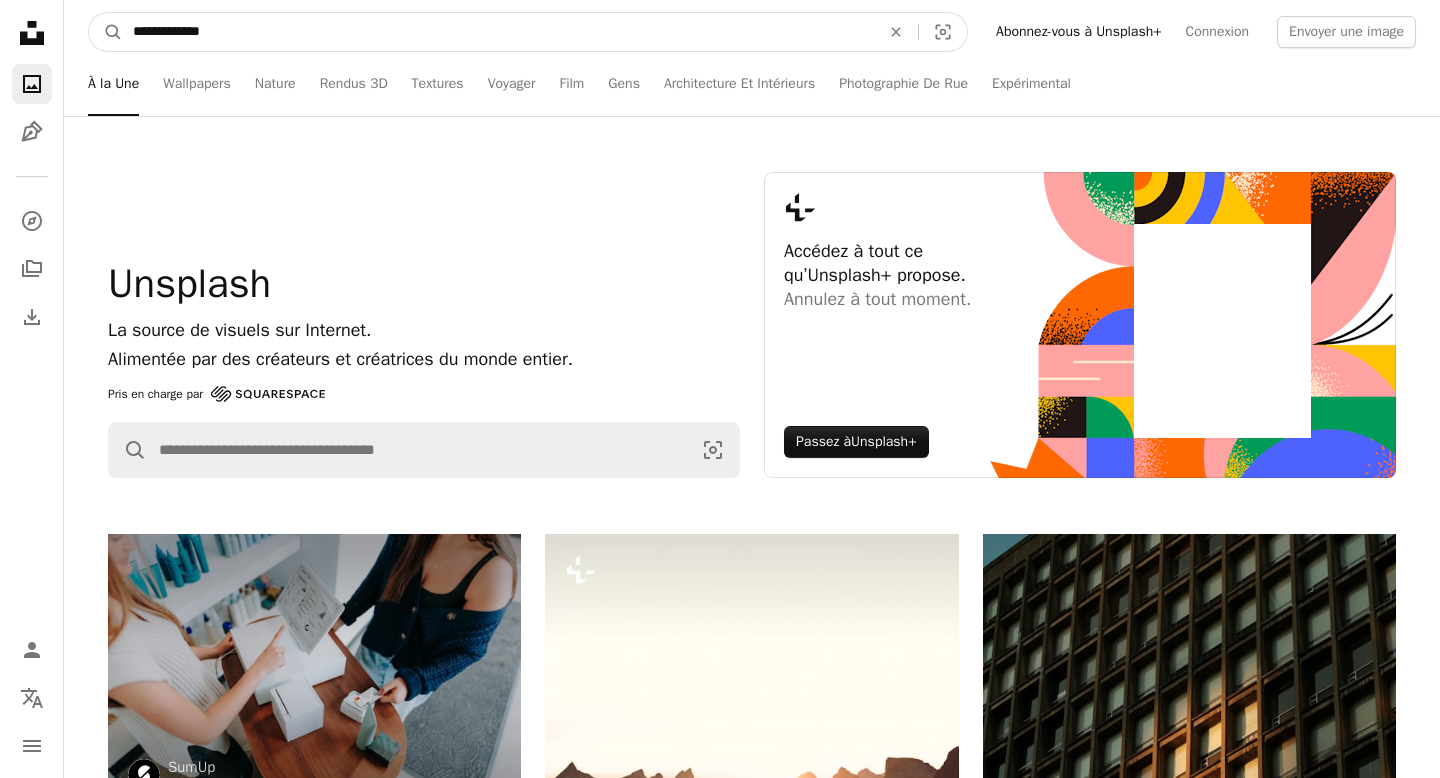 type on "**********" 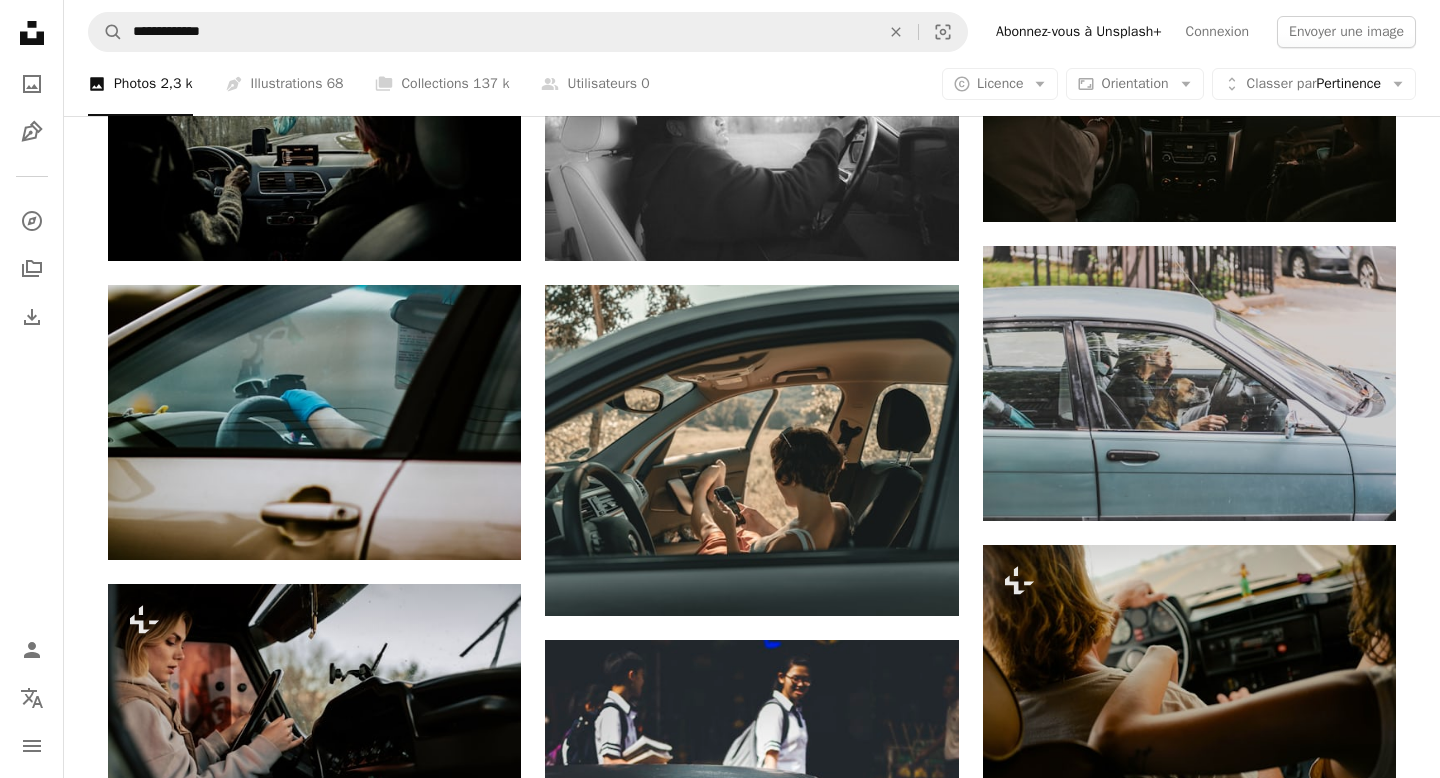 scroll, scrollTop: 0, scrollLeft: 0, axis: both 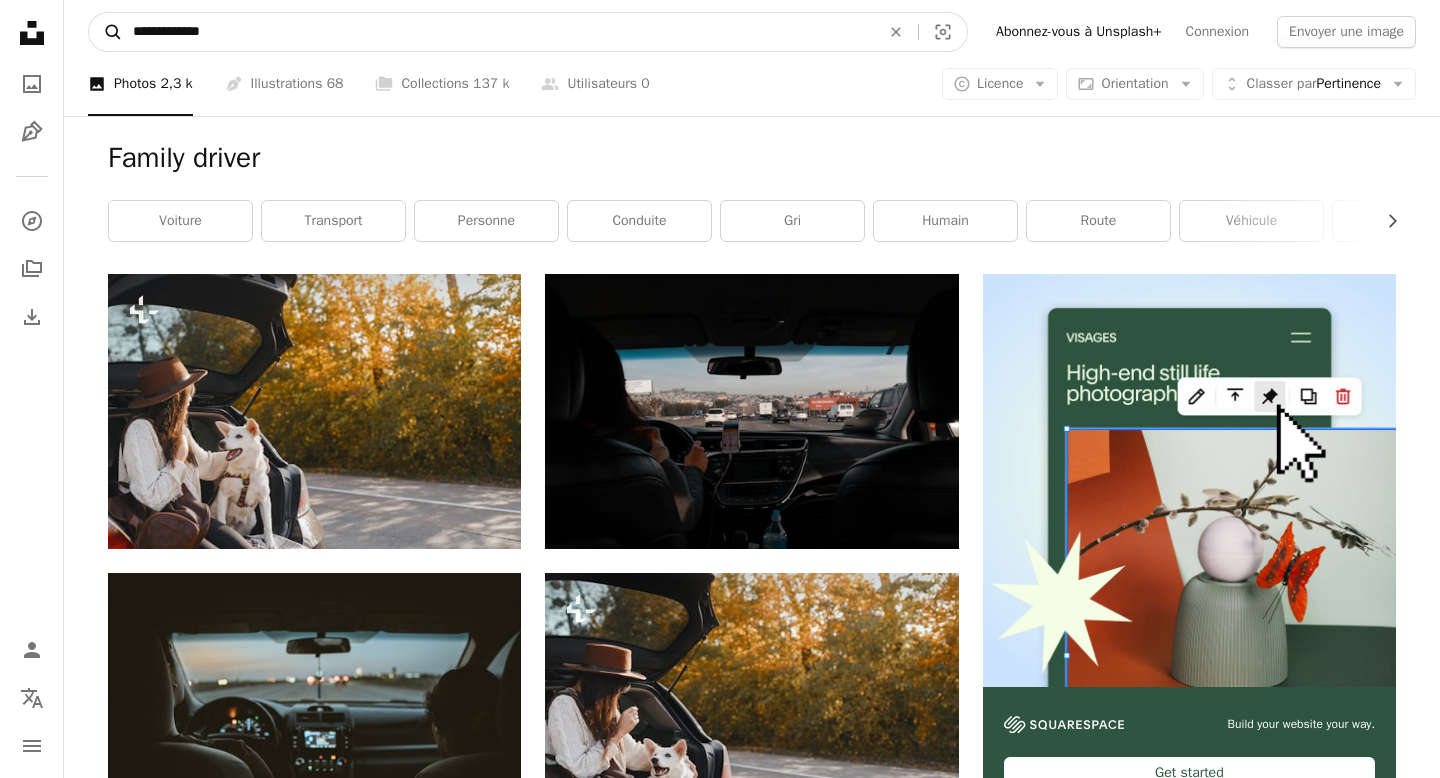 drag, startPoint x: 241, startPoint y: 33, endPoint x: 92, endPoint y: 20, distance: 149.56604 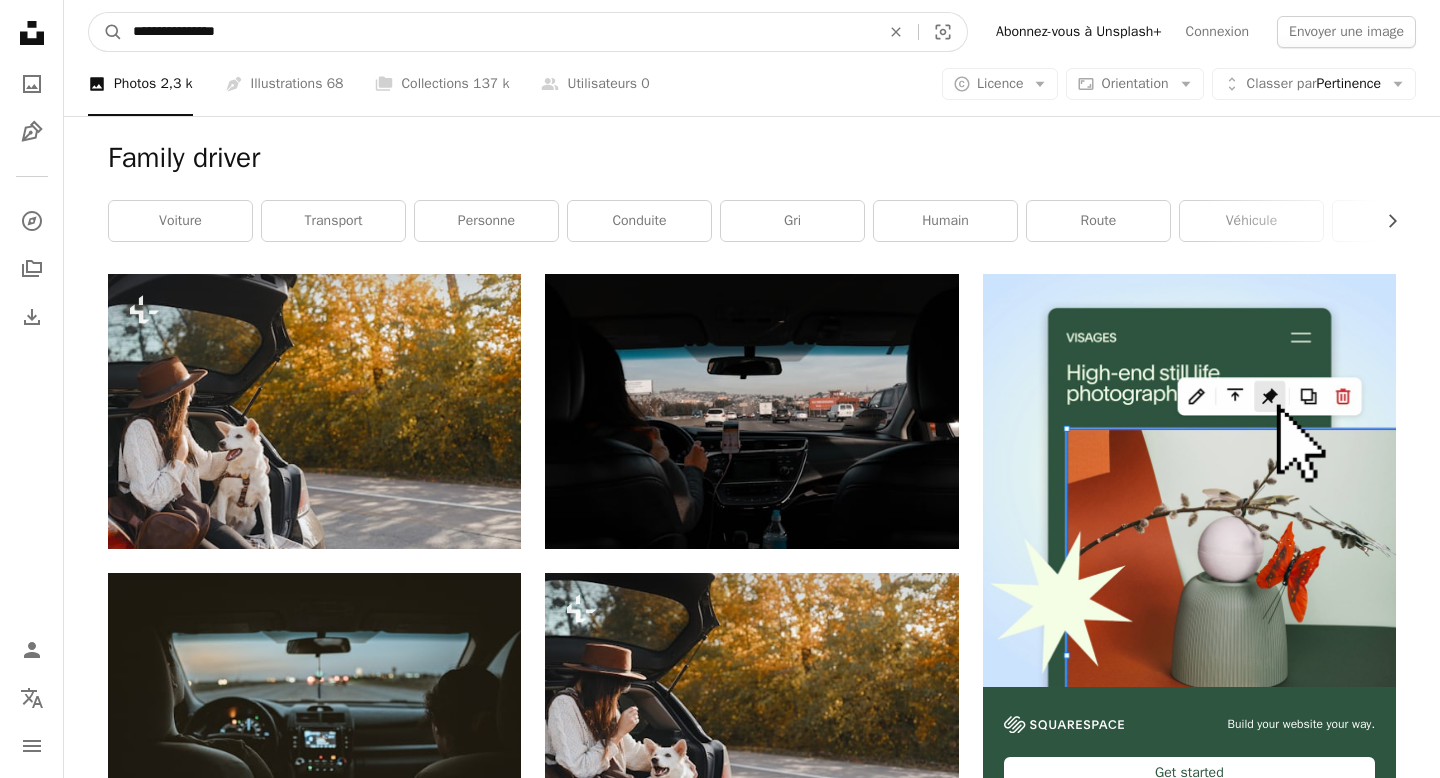 type on "**********" 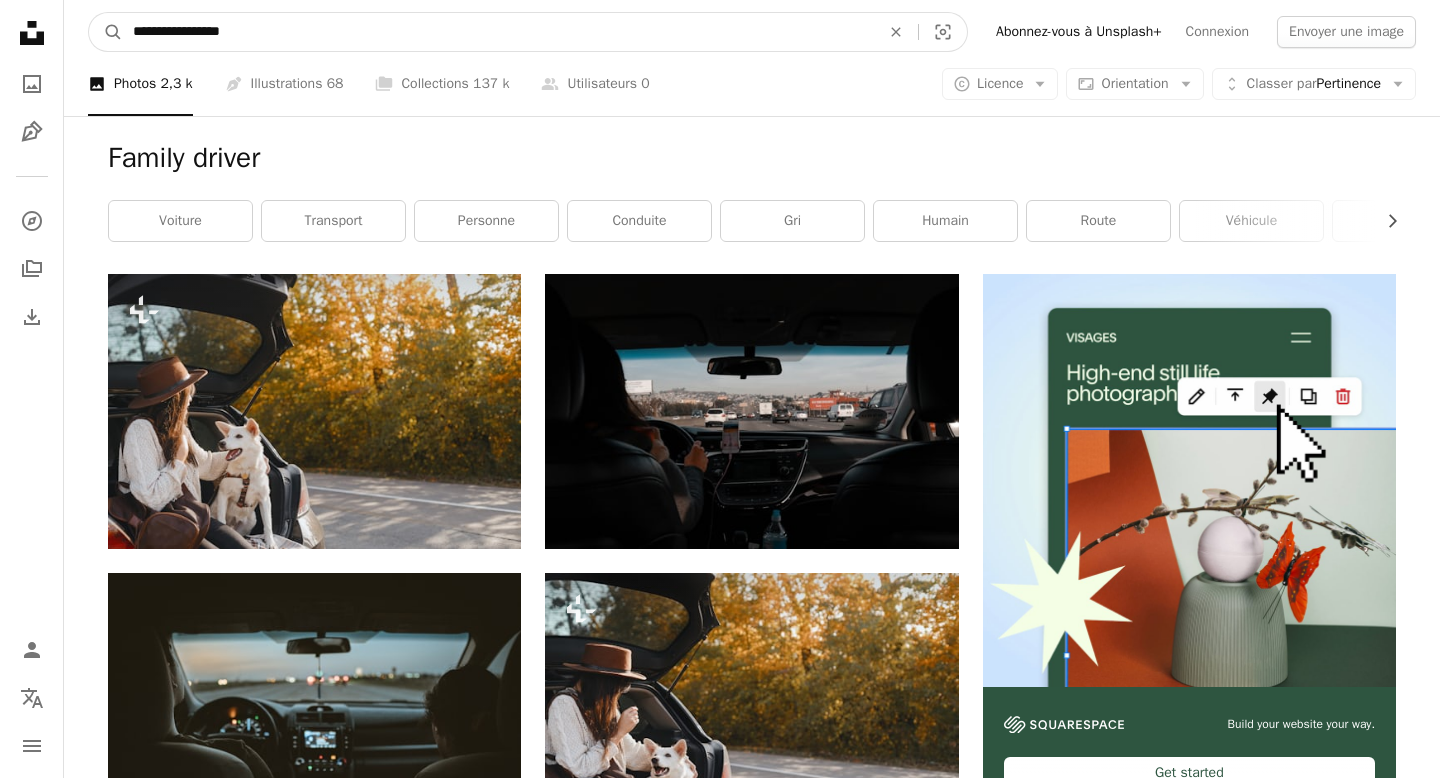 click on "A magnifying glass" at bounding box center (106, 32) 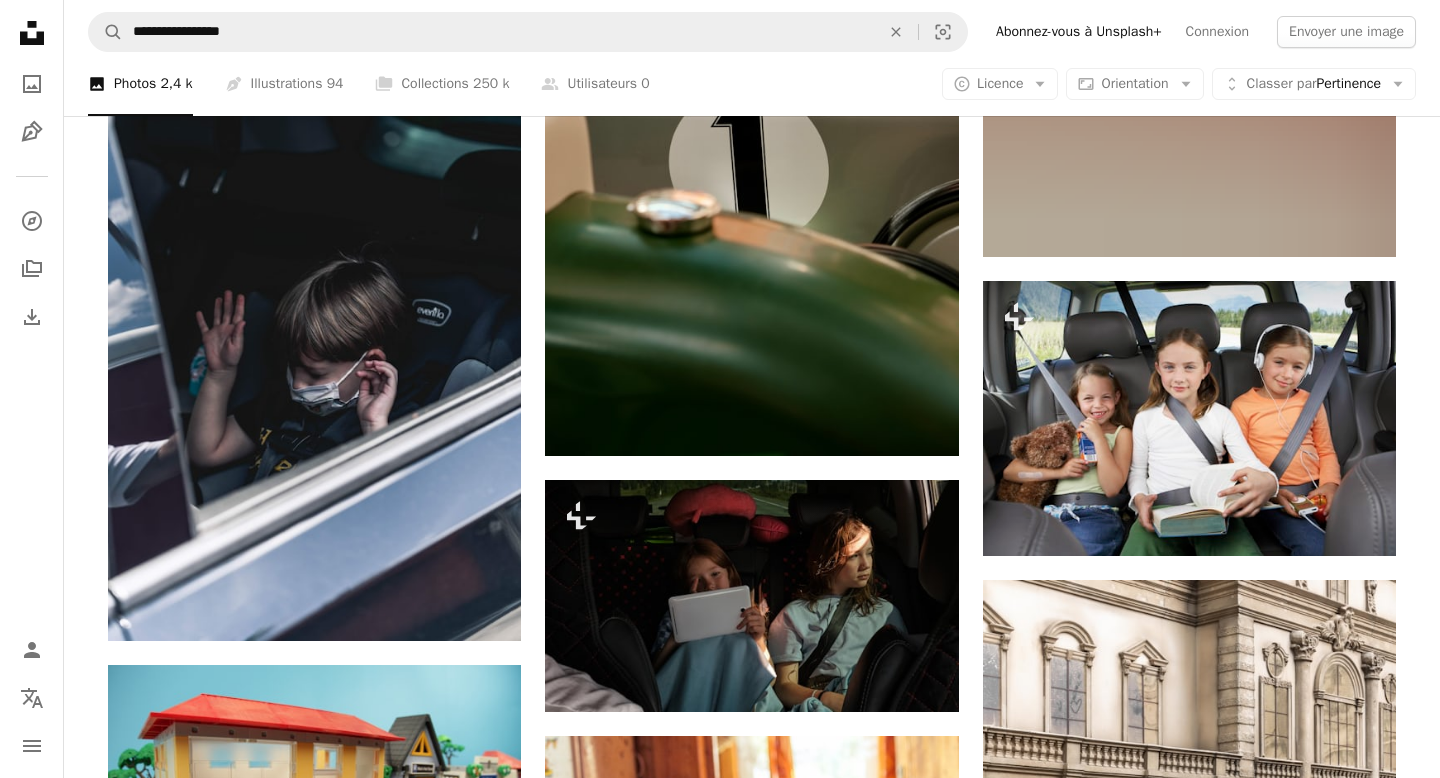 scroll, scrollTop: 1107, scrollLeft: 0, axis: vertical 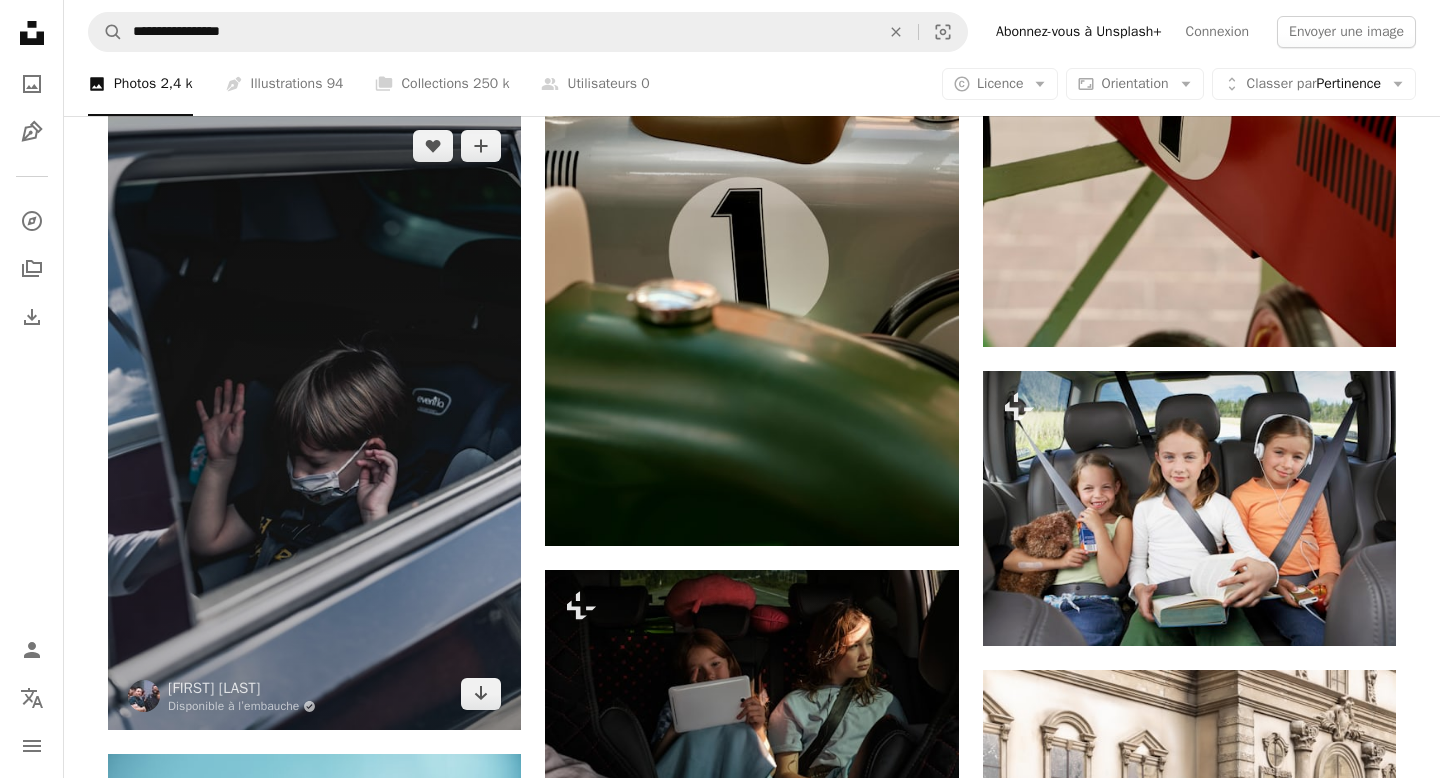 click at bounding box center [314, 420] 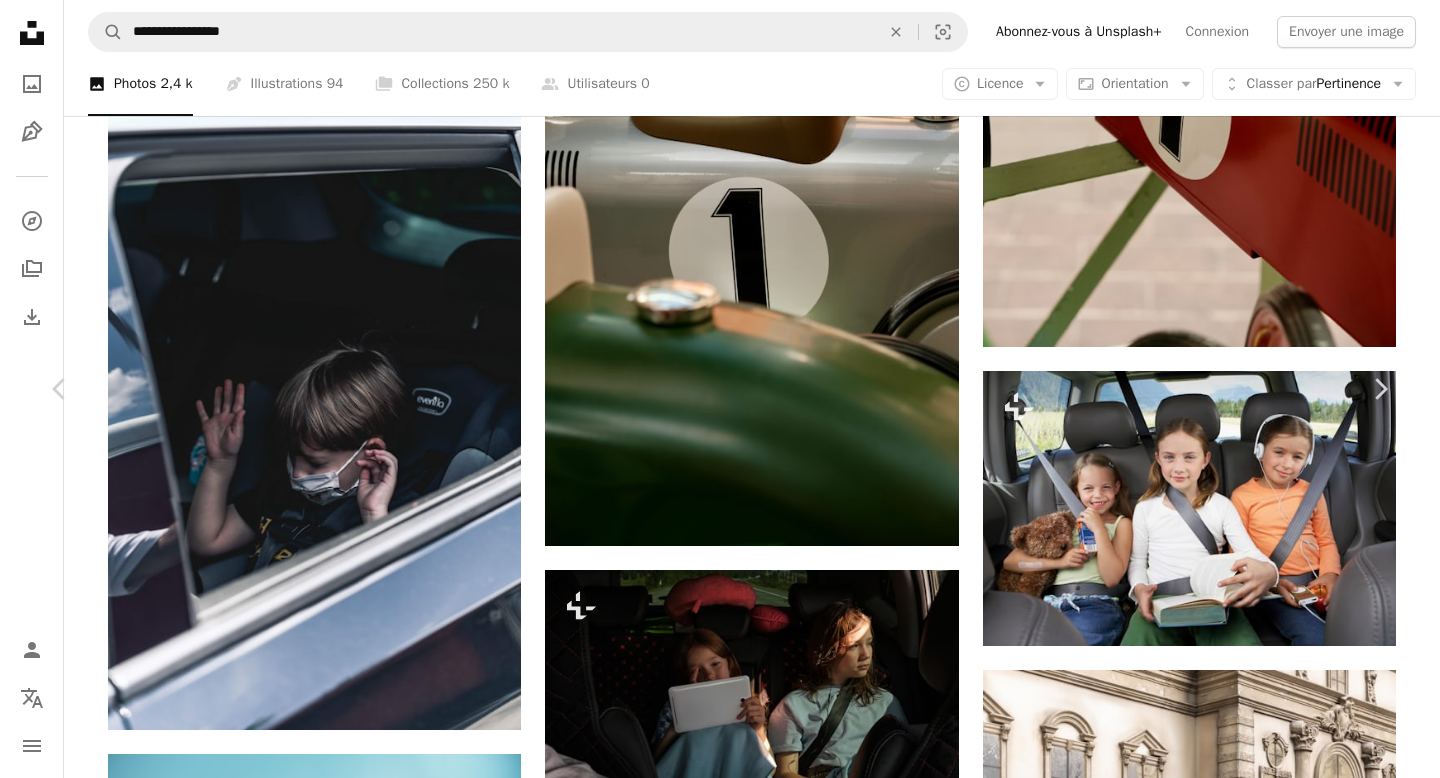 scroll, scrollTop: 425, scrollLeft: 0, axis: vertical 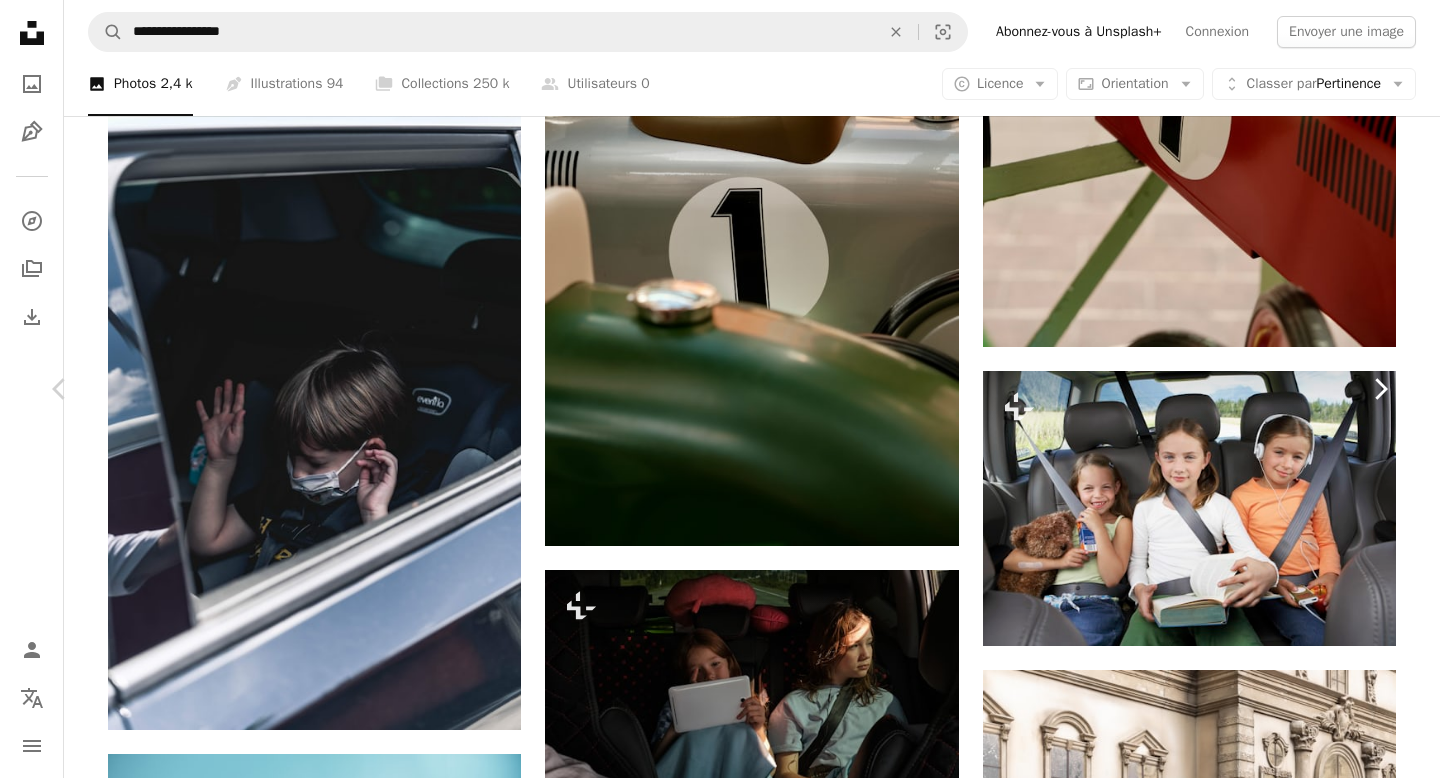 click on "Chevron right" at bounding box center (1380, 389) 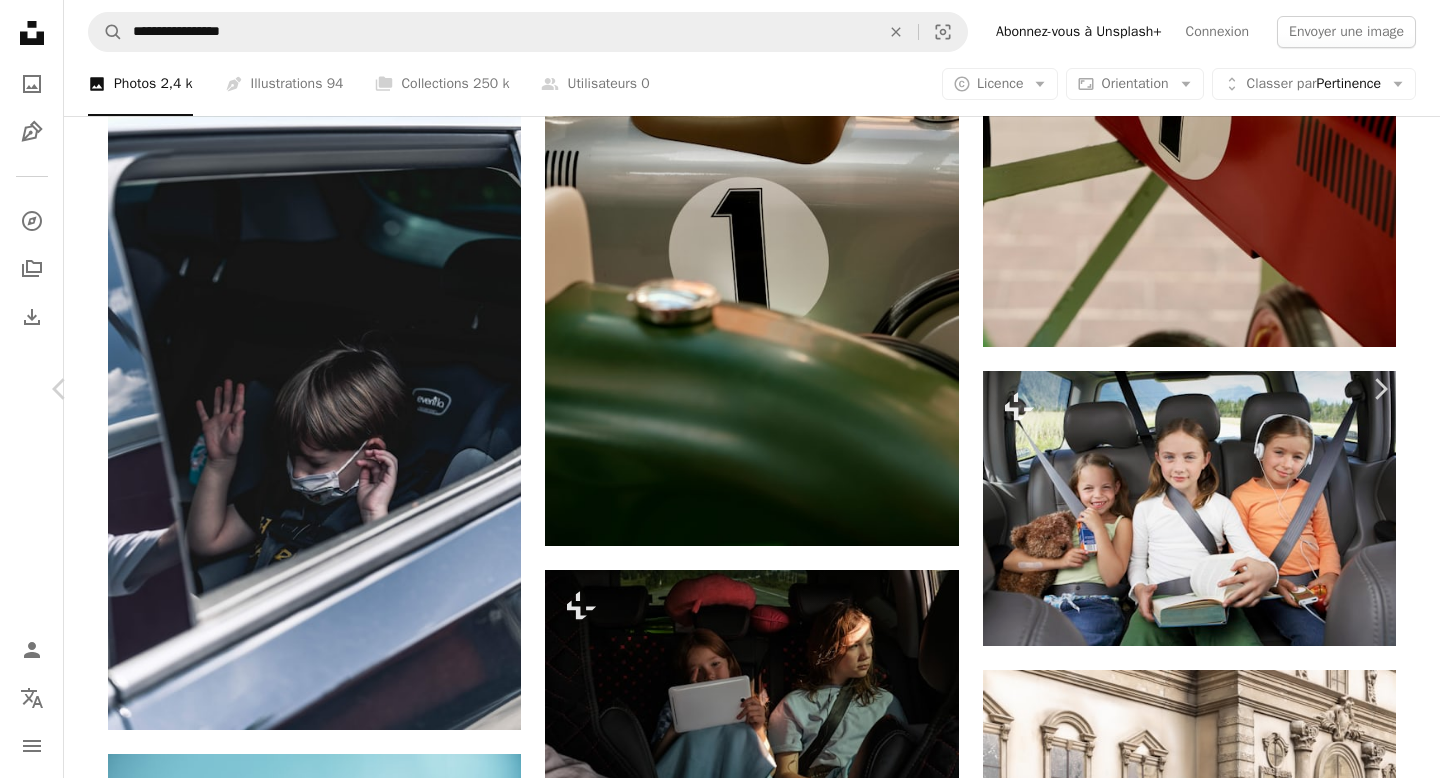click on "An X shape Chevron left Chevron right Andrej Lišakov Pour  Unsplash+ A heart A plus sign Modifier l’image   Plus sign for Unsplash+ A lock   Télécharger Zoom in A forward-right arrow Partager More Actions Calendar outlined Publiée le  26 juin 2023 Safety Contenu cédé sous  Licence Unsplash+ voiture femme voyager fille enfant vacances aventure vacances voyage Voyage en voiture Vacances Voyages d’été mère célibataire Récits de voyage d’été Images gratuites De cette série Chevron right Plus sign for Unsplash+ Plus sign for Unsplash+ Plus sign for Unsplash+ Plus sign for Unsplash+ Plus sign for Unsplash+ Plus sign for Unsplash+ Plus sign for Unsplash+ Plus sign for Unsplash+ Plus sign for Unsplash+ Plus sign for Unsplash+ Images associées Plus sign for Unsplash+ A heart A plus sign Getty Images Pour  Unsplash+ A lock   Télécharger Plus sign for Unsplash+ A heart A plus sign Getty Images Pour  Unsplash+ A lock   Télécharger Plus sign for Unsplash+ A heart A plus sign Getty Images Pour" at bounding box center [720, 3878] 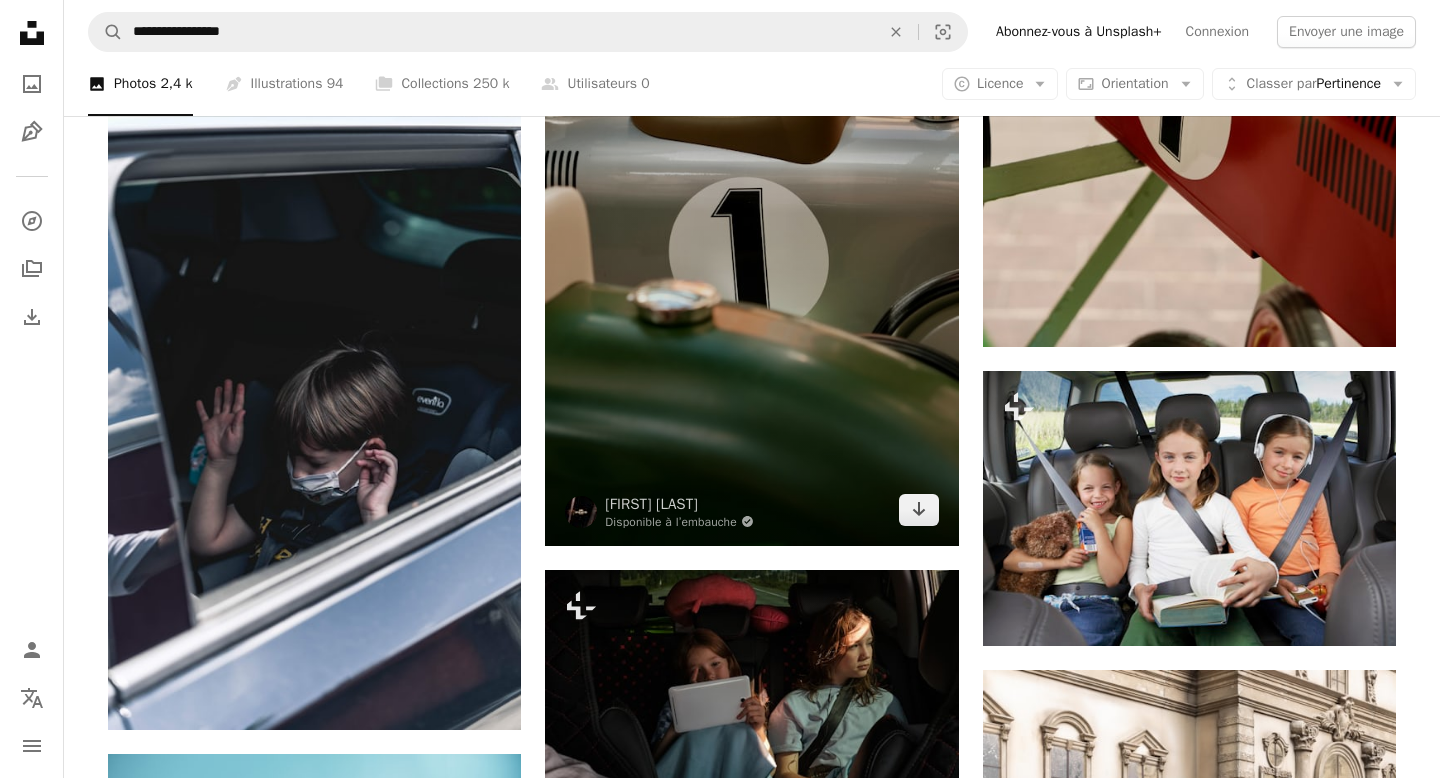 scroll, scrollTop: 0, scrollLeft: 0, axis: both 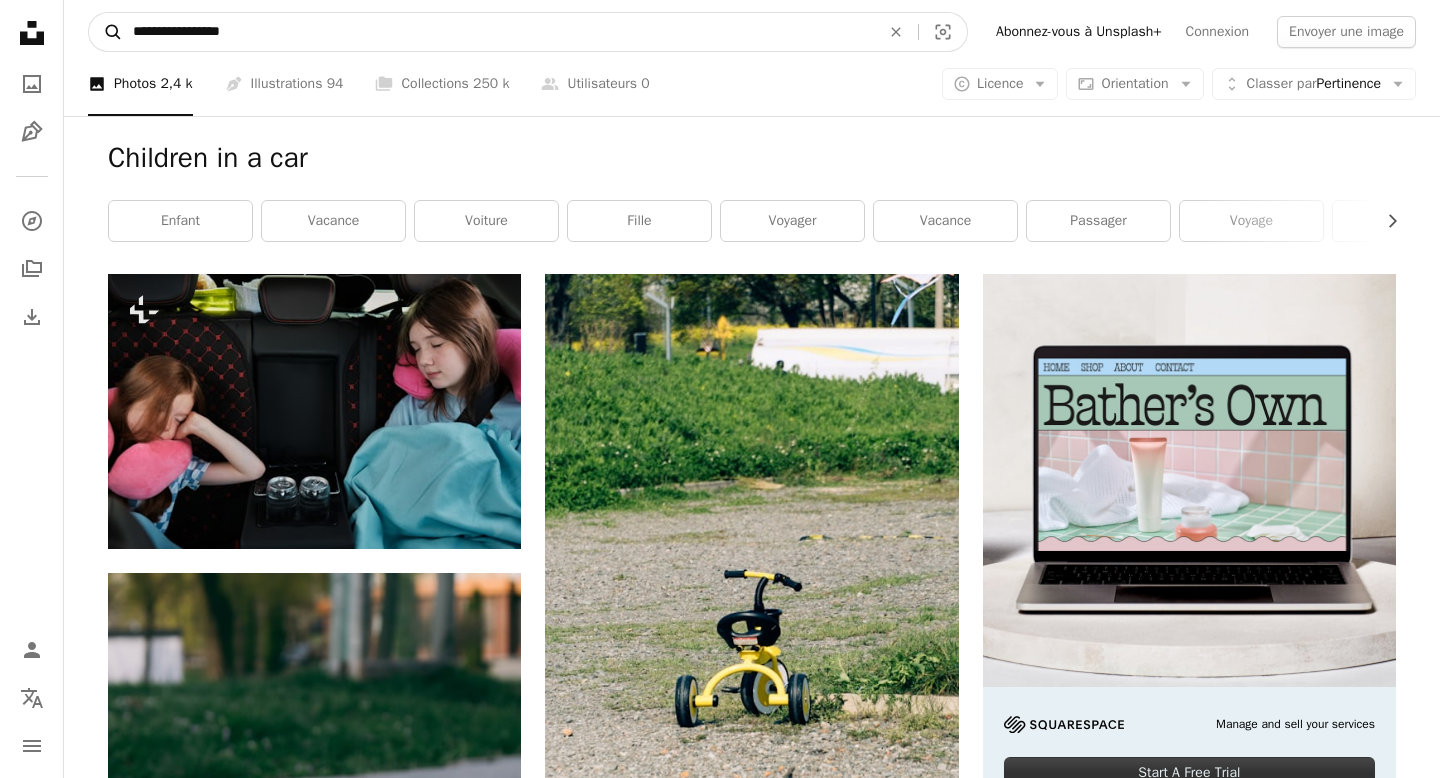 drag, startPoint x: 183, startPoint y: 29, endPoint x: 106, endPoint y: 29, distance: 77 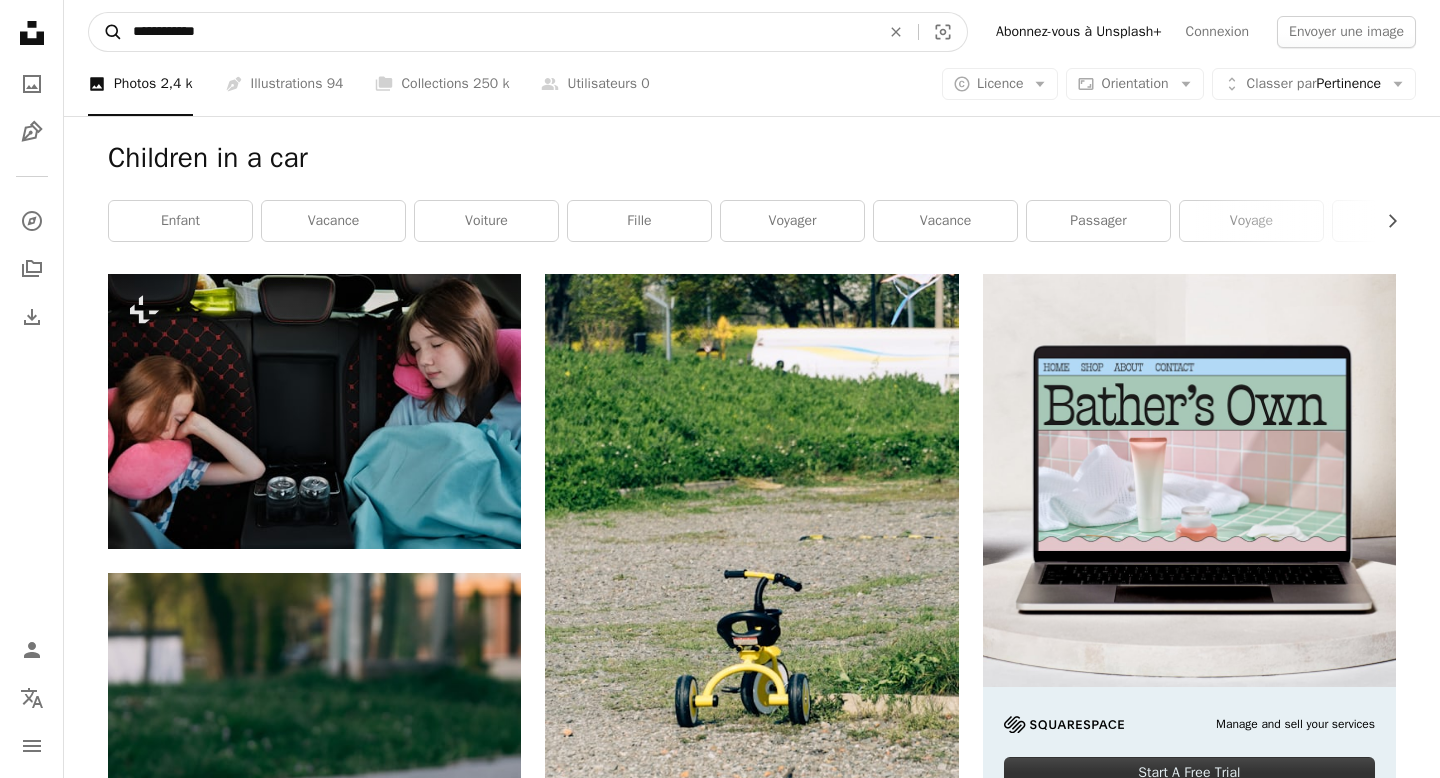 type on "**********" 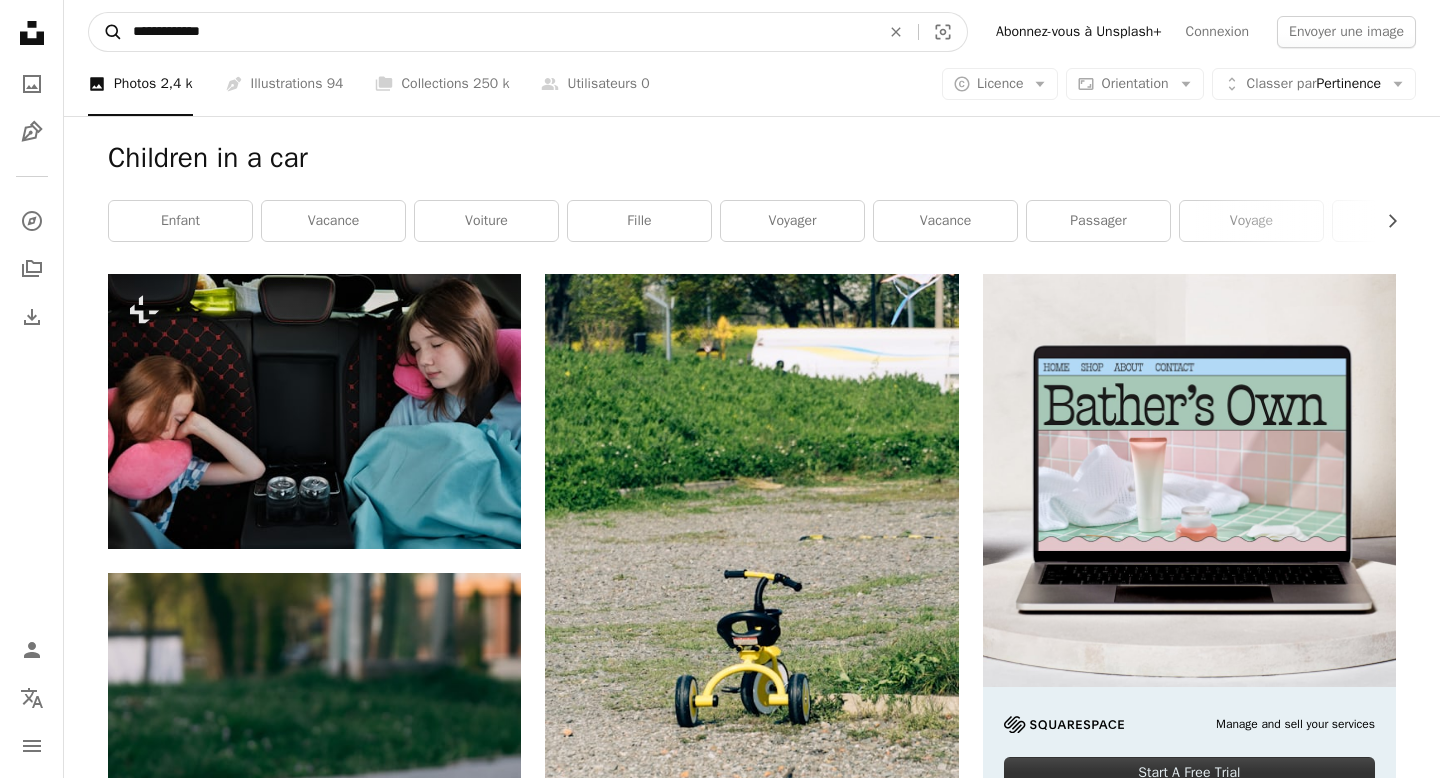 click on "A magnifying glass" at bounding box center [106, 32] 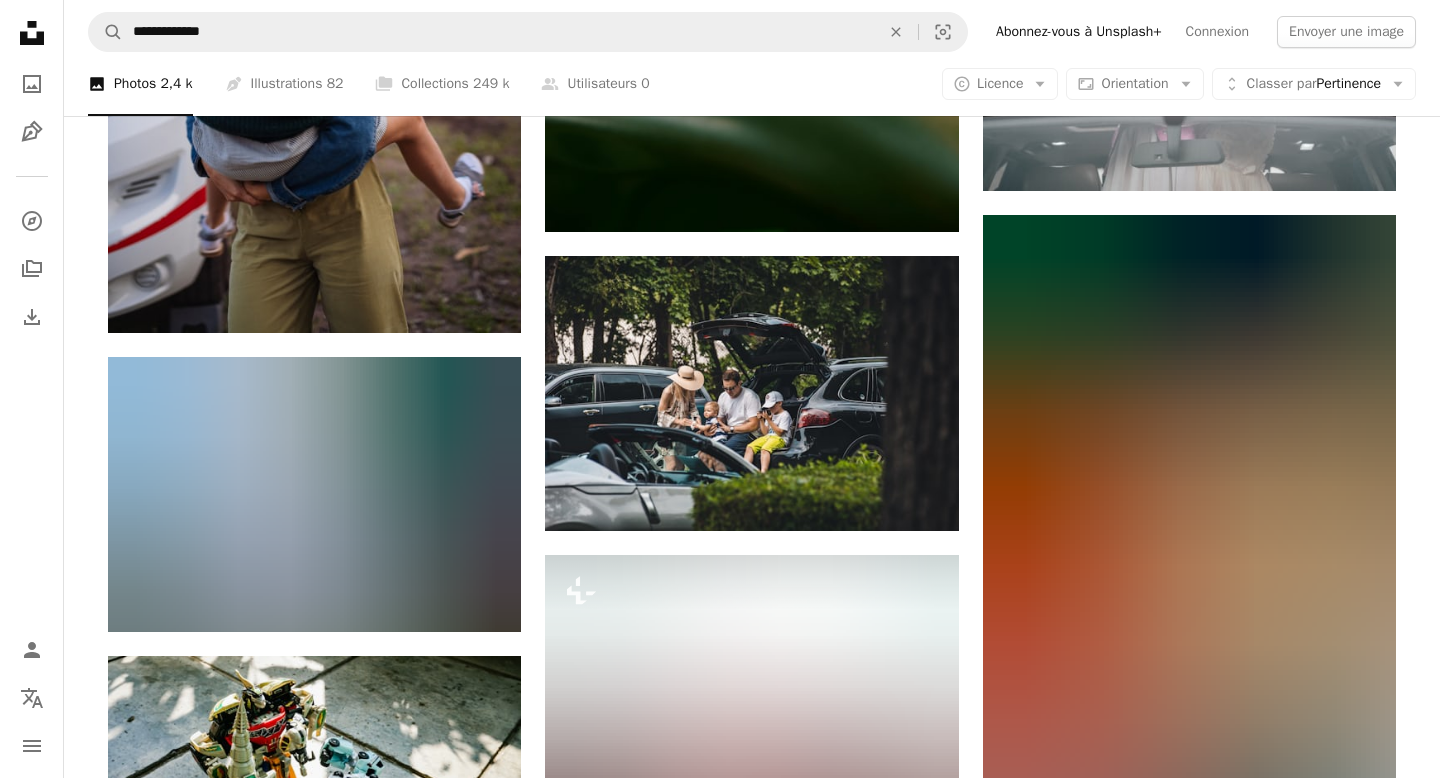 scroll, scrollTop: 2223, scrollLeft: 0, axis: vertical 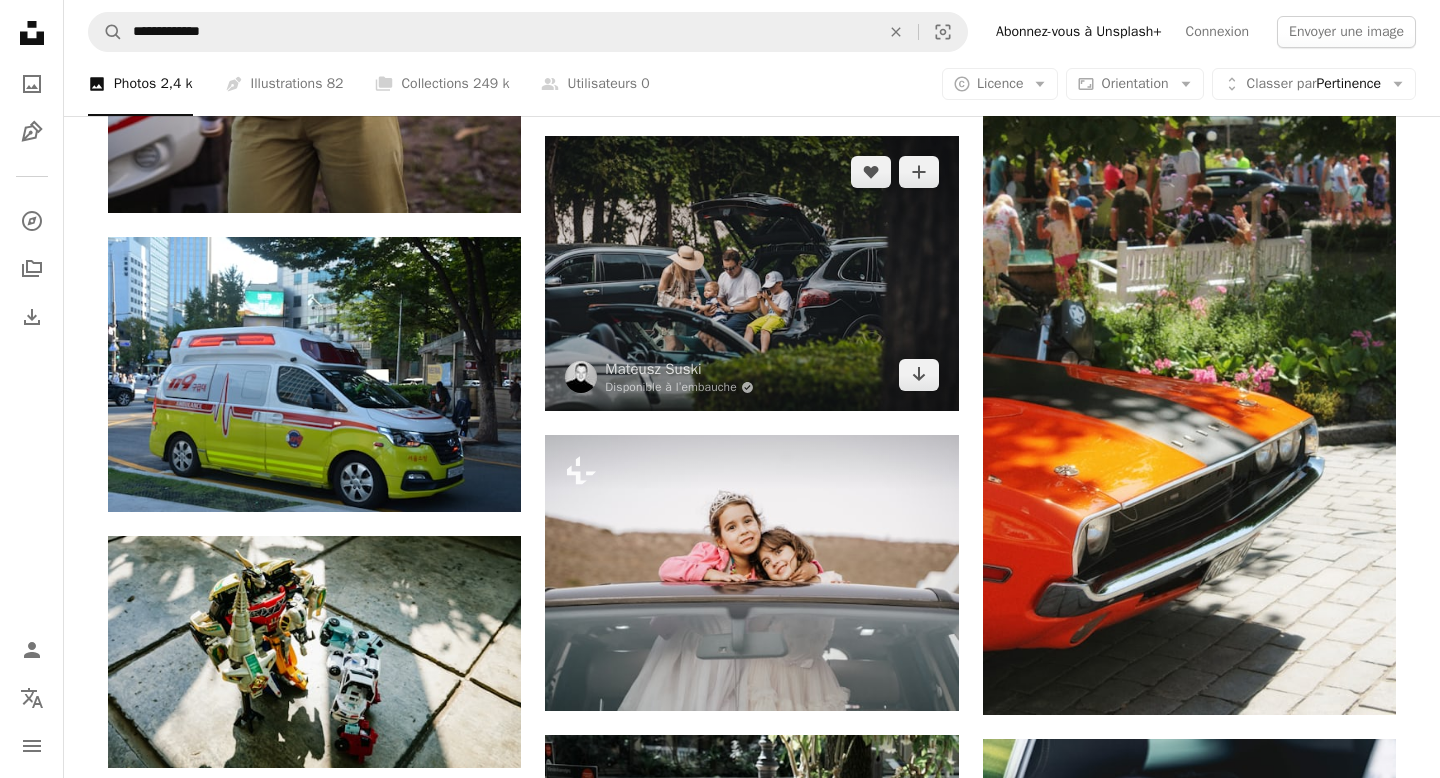 click at bounding box center (751, 273) 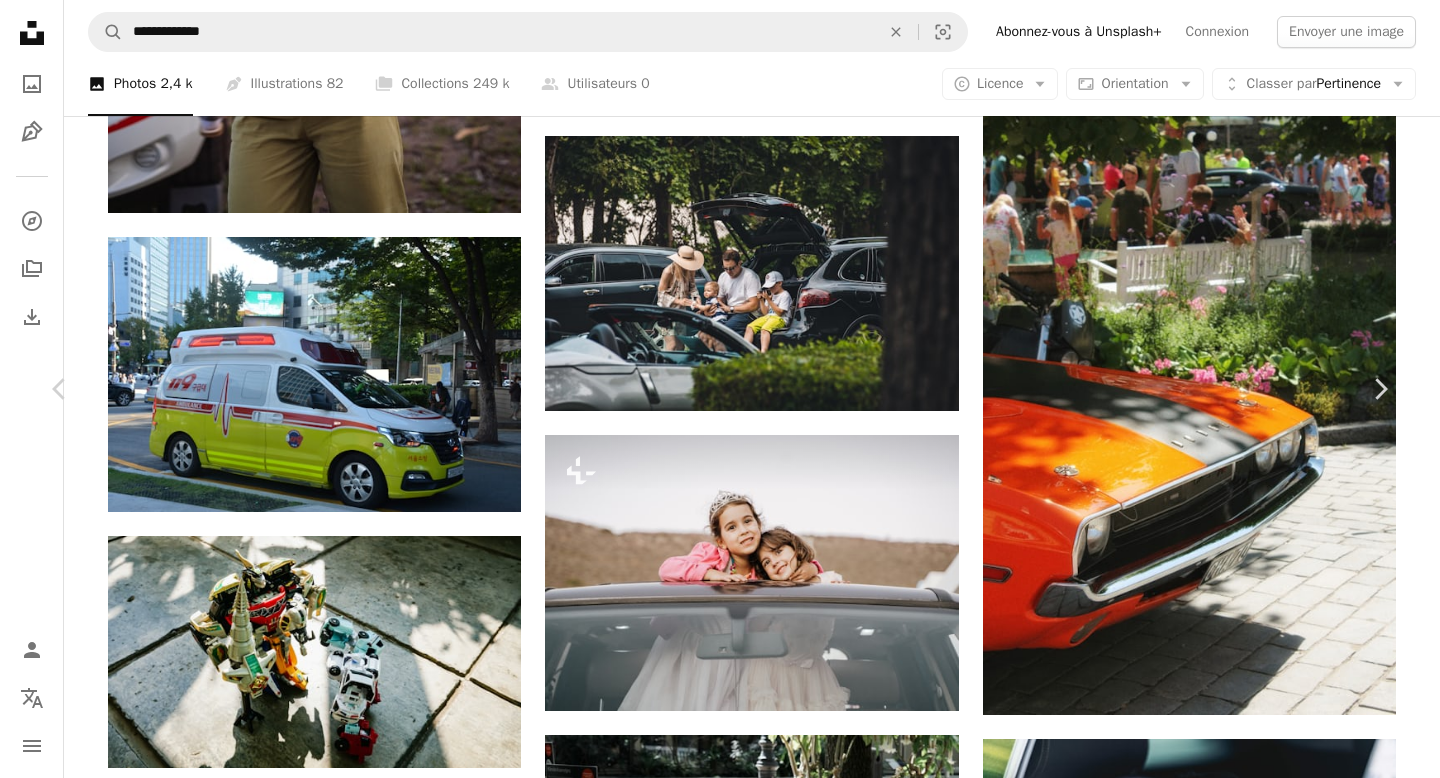 click on "Télécharger gratuitement" at bounding box center [1158, 5610] 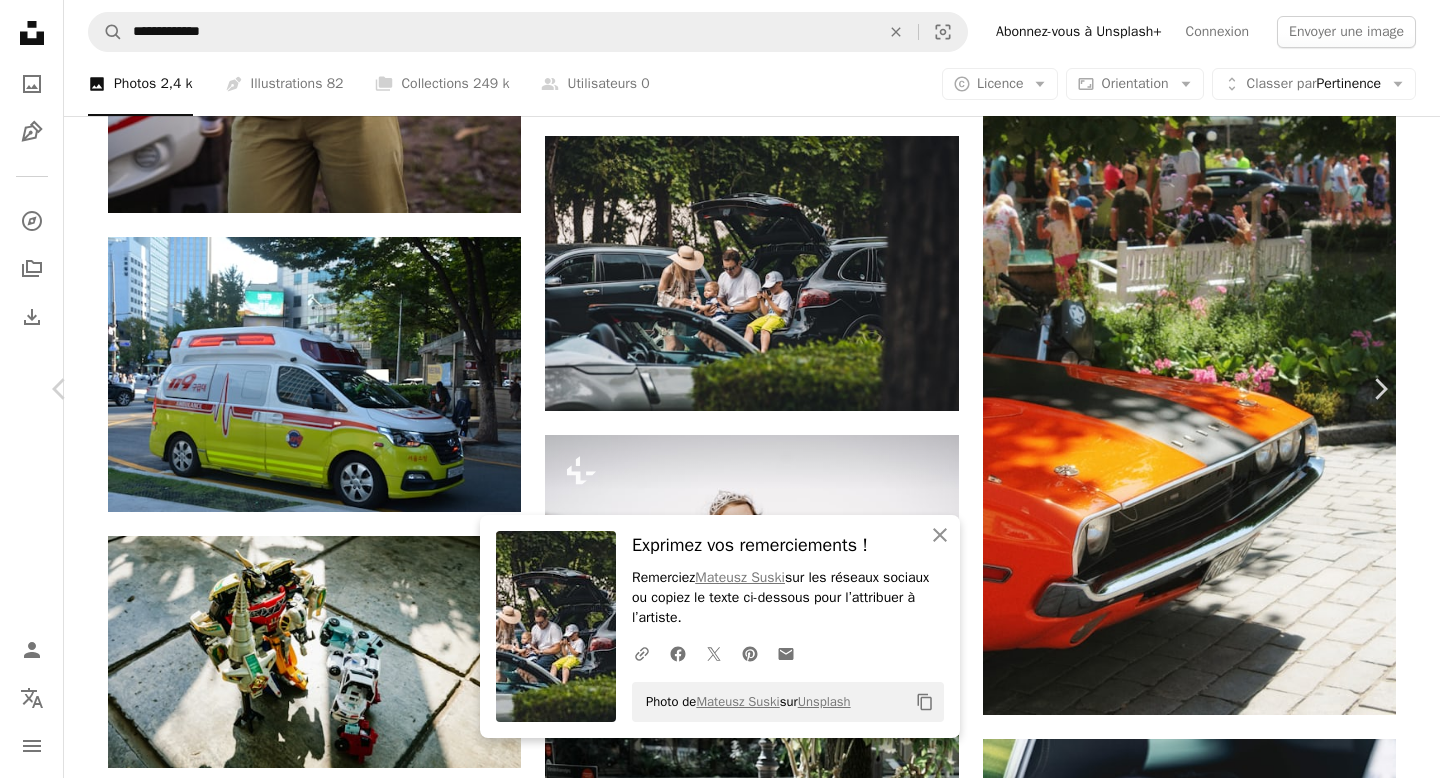 click on "An X shape Chevron left Chevron right An X shape Fermer Exprimez vos remerciements ! Remerciez [FIRST] [LAST] sur les réseaux sociaux ou copiez le texte ci-dessous pour l’attribuer à l’artiste. A URL sharing icon (chains) Facebook icon X (formerly Twitter) icon Pinterest icon An envelope Photo de [FIRST] [LAST] sur Unsplash
Copy content [FIRST] [LAST] Disponible à l’embauche A checkmark inside of a circle A heart A plus sign Modifier l’image   Plus sign for Unsplash+ Télécharger gratuitement Chevron down Zoom in Vues 13 823 Téléchargements 227 A forward-right arrow Partager Info icon Infos More Actions A map marker [CITY], [COUNTRY] Calendar outlined Publiée le  28 juillet 2023 Camera Canon, EOS R6 Safety Utilisation gratuite sous la  Licence Unsplash voiture gens événement enfants ensoleillé Varsovie jour femme homme femelle garçon mâle véhicule enfant chaise vacances amusement Voyage en voiture Fonds d’écran HD Parcourez des images premium sur iStock  |" at bounding box center (720, 5952) 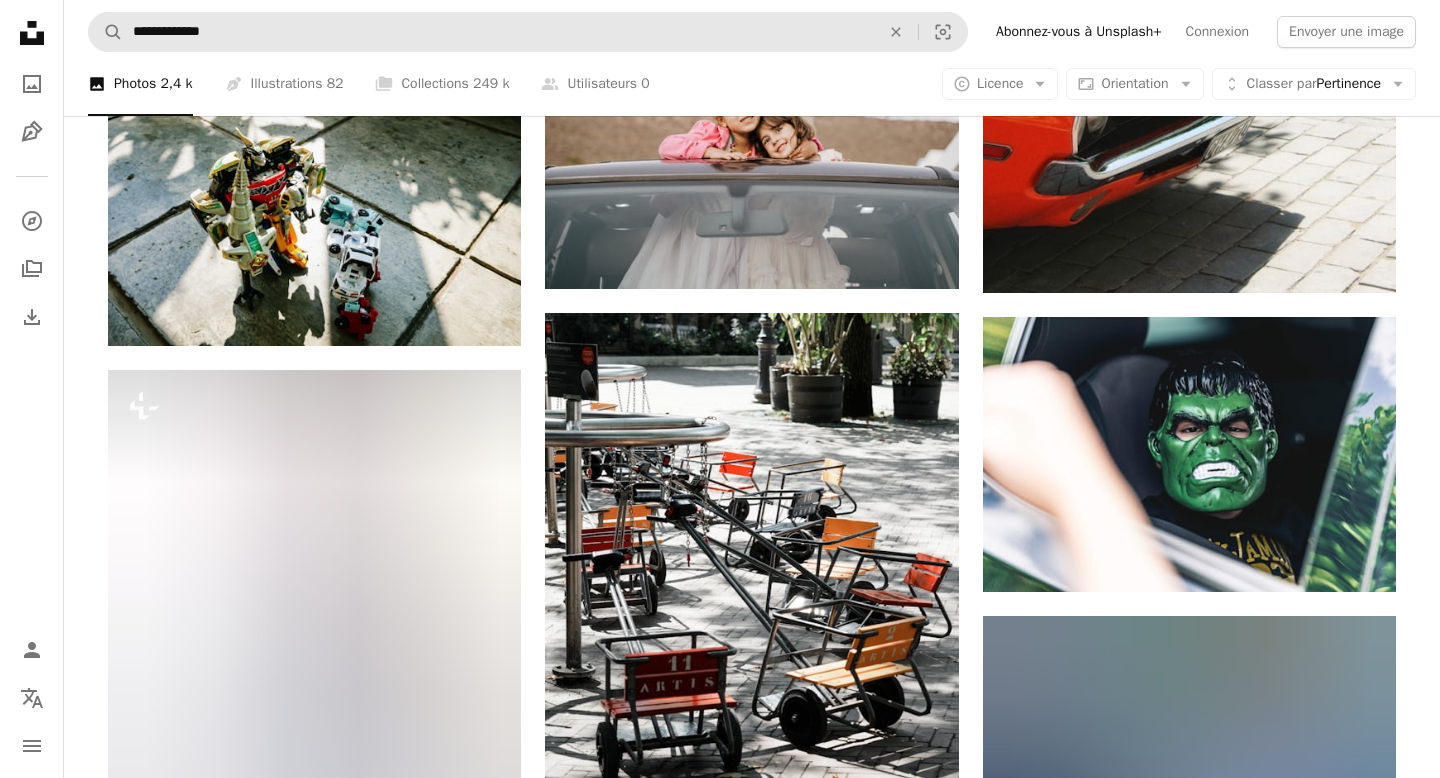 scroll, scrollTop: 1475, scrollLeft: 0, axis: vertical 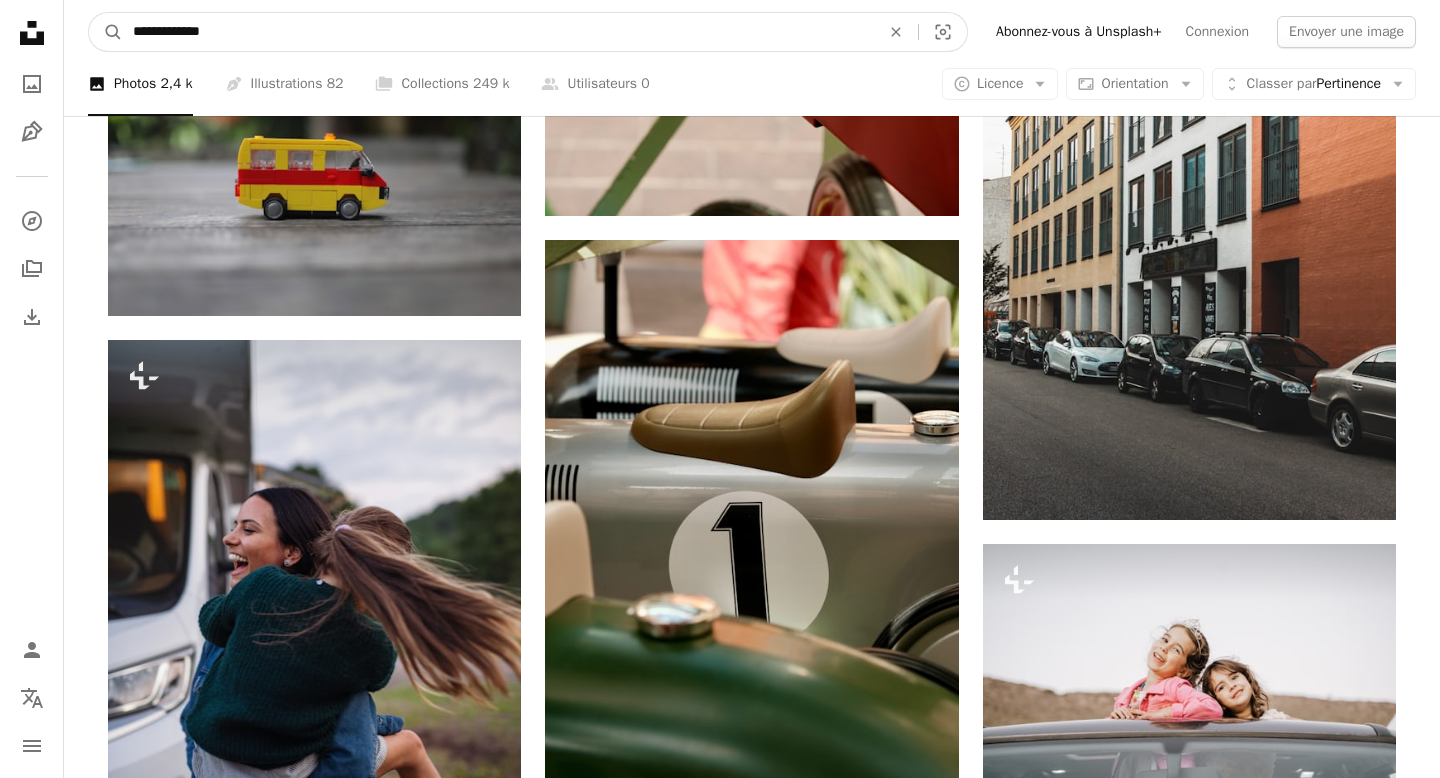 drag, startPoint x: 240, startPoint y: 41, endPoint x: 71, endPoint y: 33, distance: 169.18924 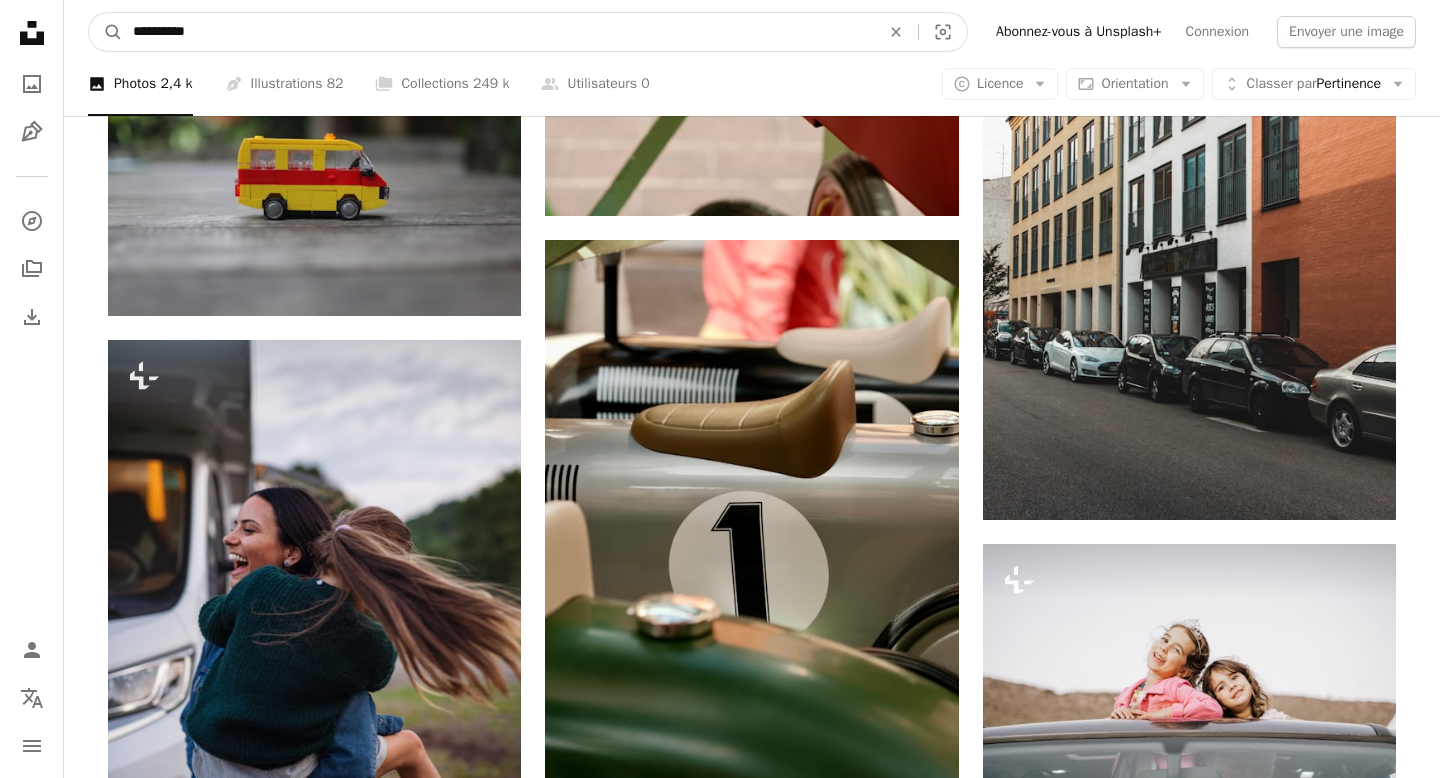 type on "**********" 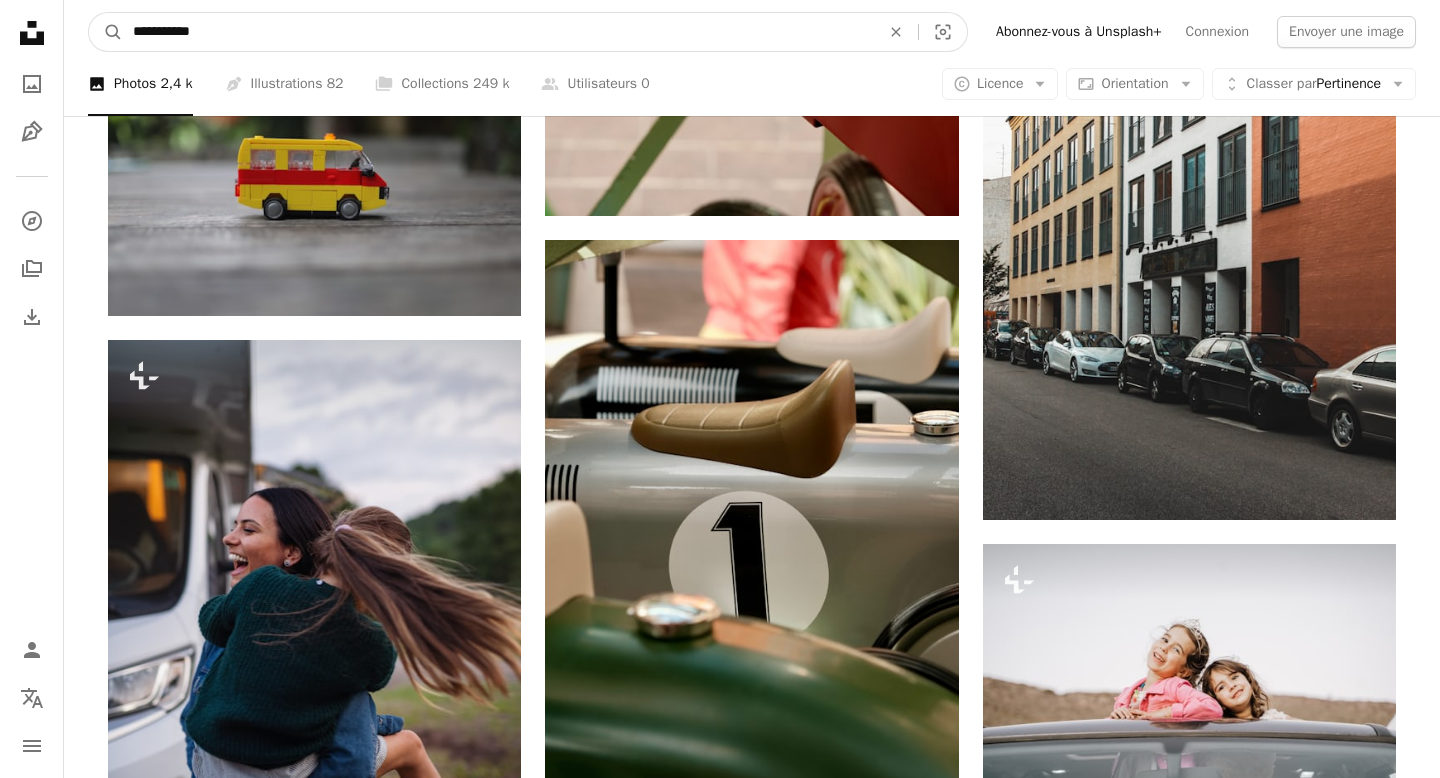 click on "A magnifying glass" at bounding box center [106, 32] 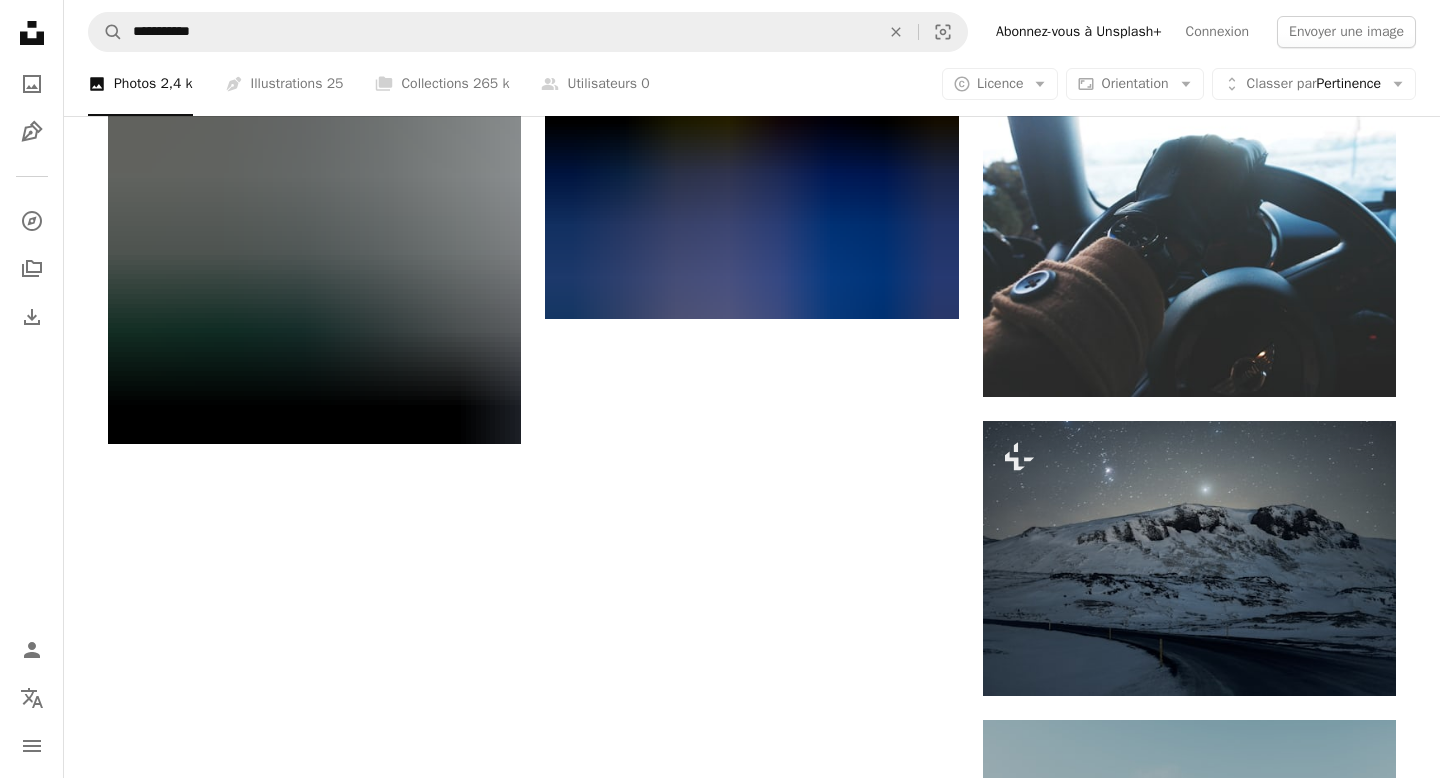 scroll, scrollTop: 2689, scrollLeft: 0, axis: vertical 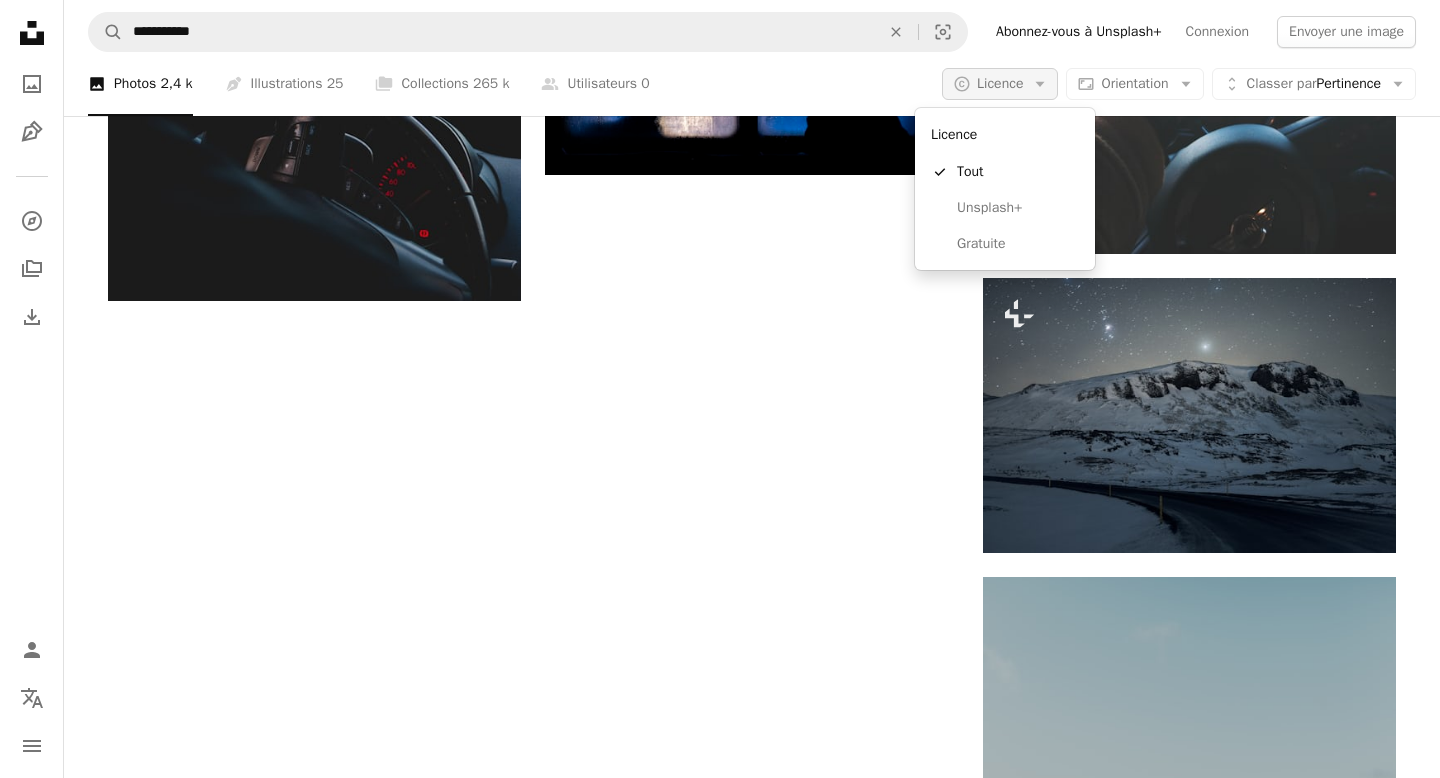 click on "A copyright icon © Licence Arrow down" at bounding box center [1000, 84] 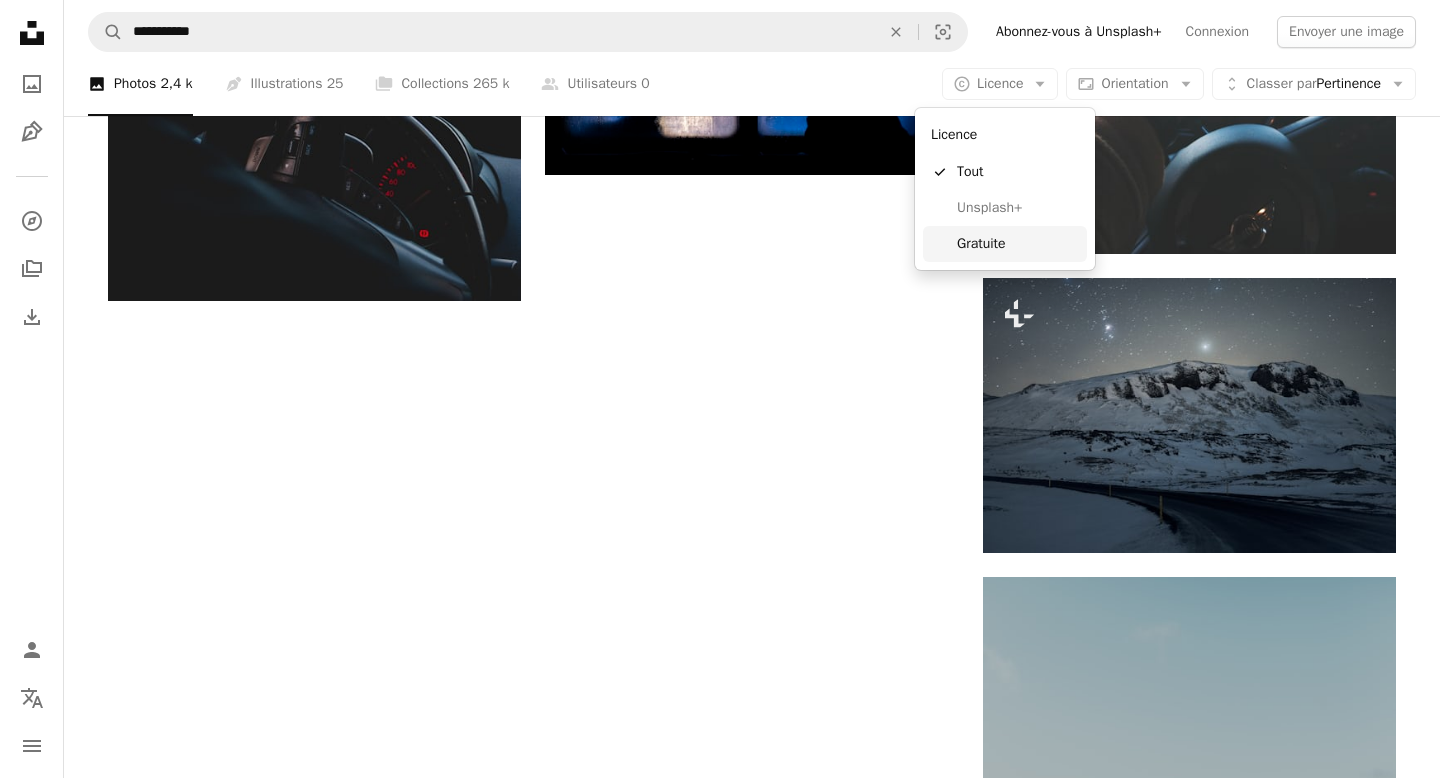 click on "Gratuite" at bounding box center (1018, 244) 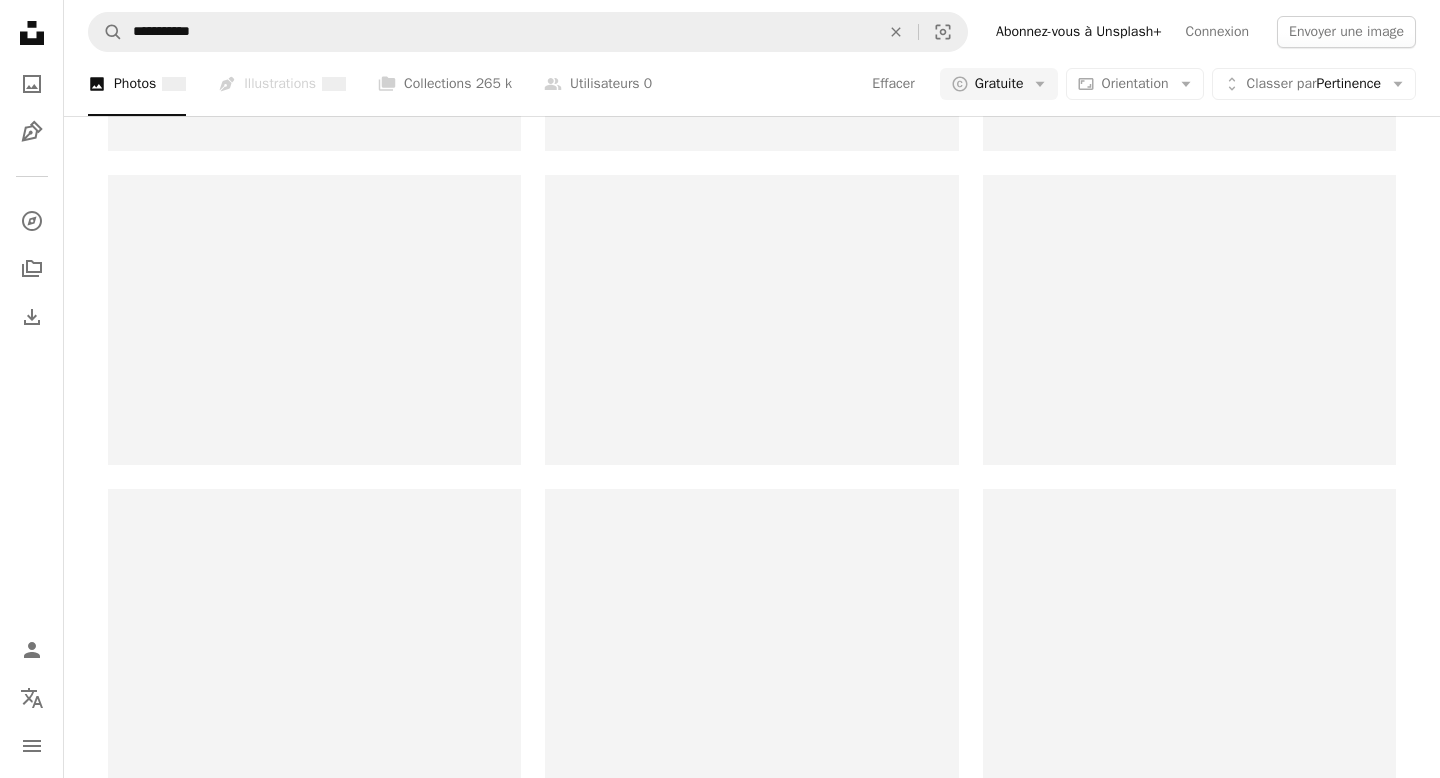 scroll, scrollTop: 0, scrollLeft: 0, axis: both 